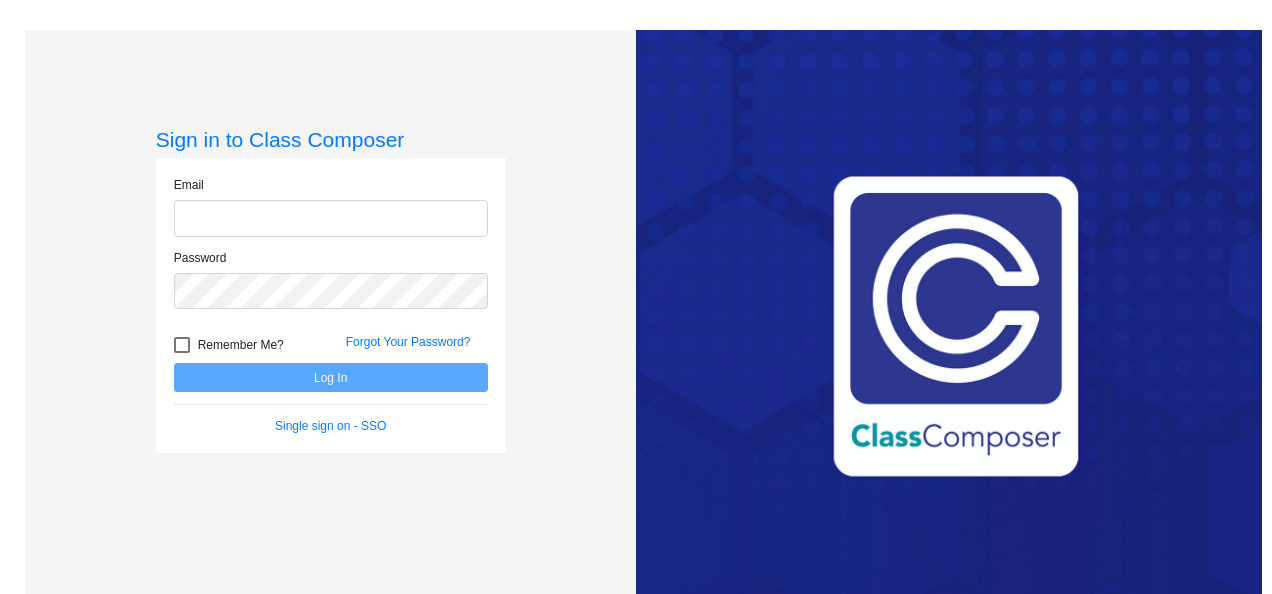 scroll, scrollTop: 0, scrollLeft: 0, axis: both 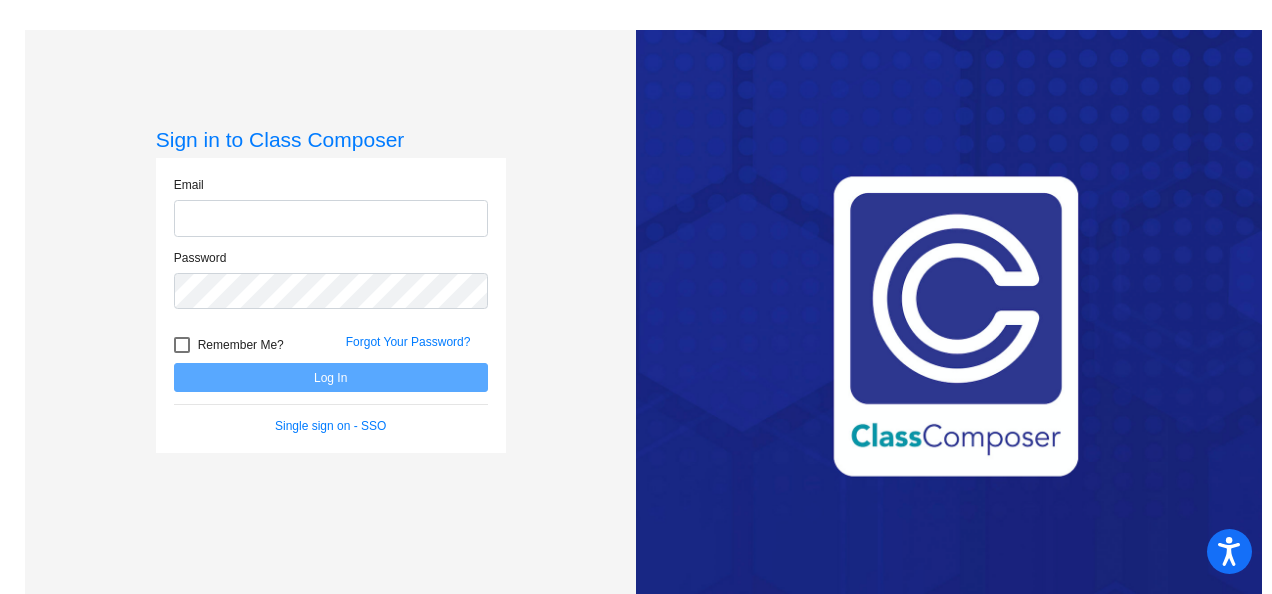 type on "[PERSON_NAME][EMAIL_ADDRESS][PERSON_NAME][DOMAIN_NAME]" 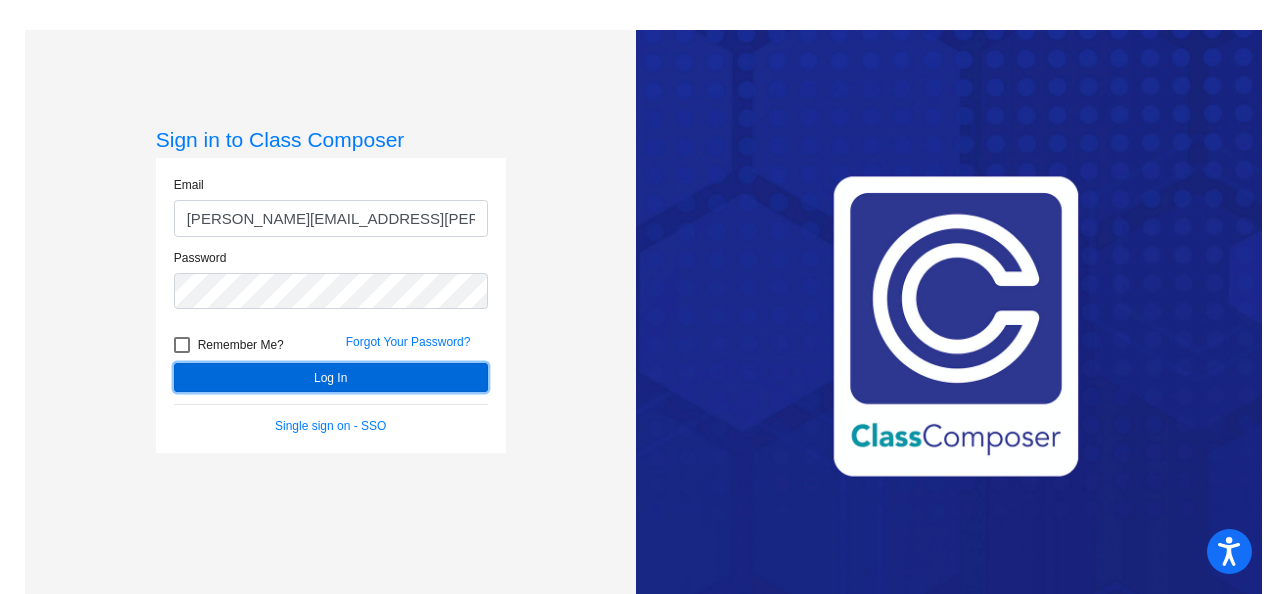 click on "Log In" 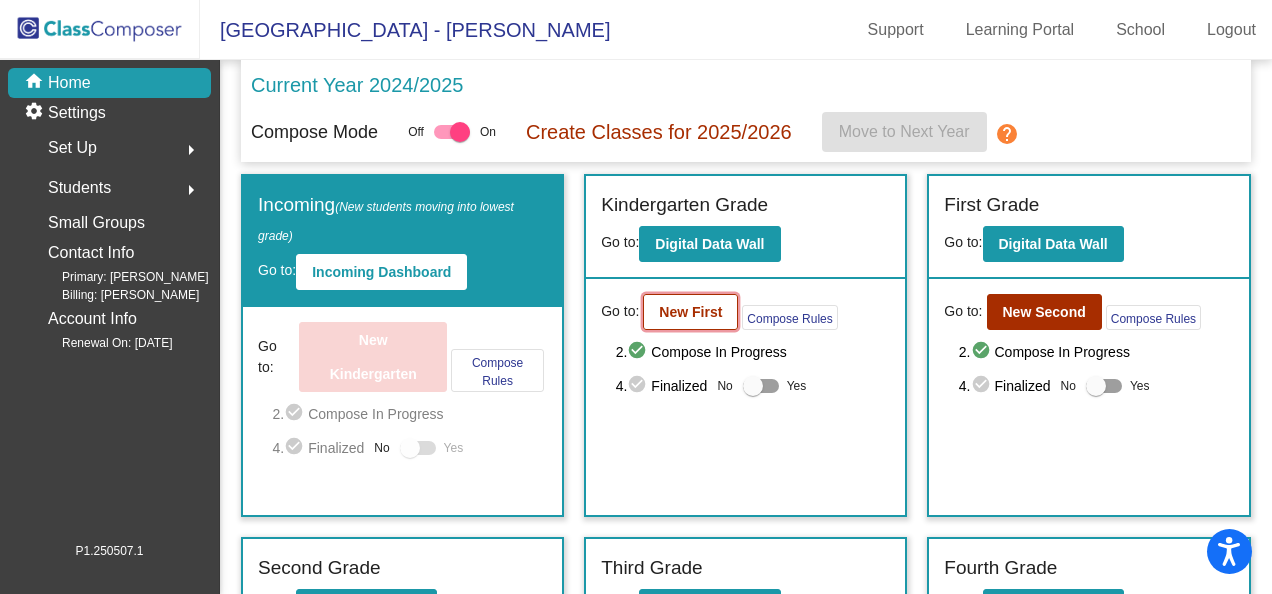 click on "New First" 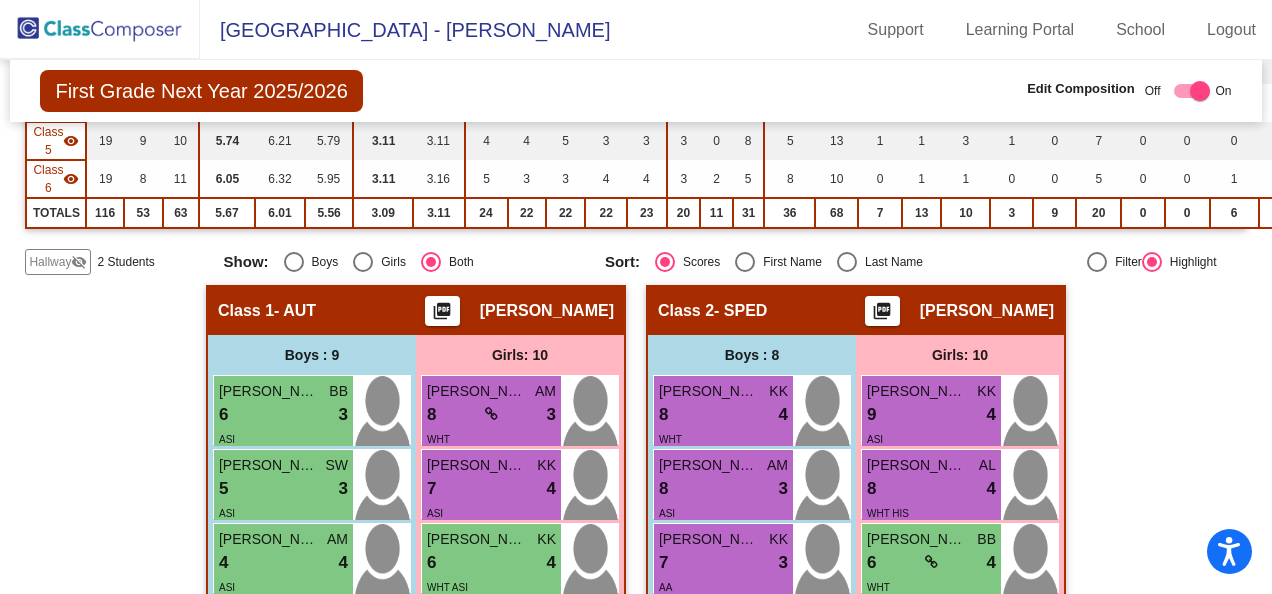 scroll, scrollTop: 200, scrollLeft: 0, axis: vertical 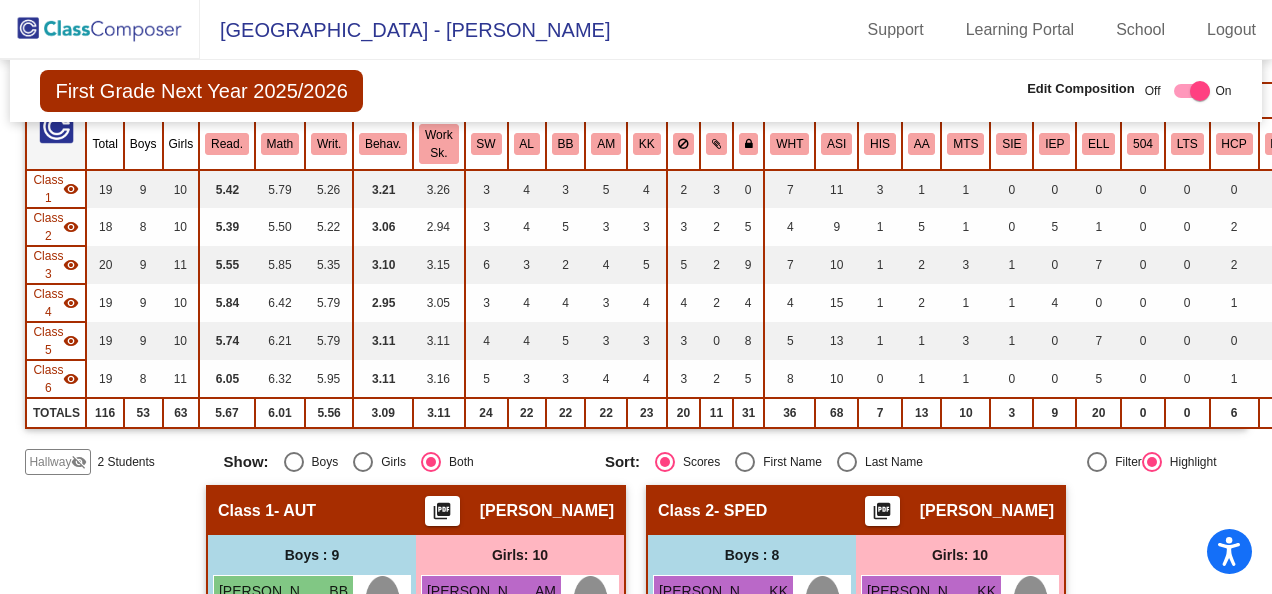 click on "visibility_off" 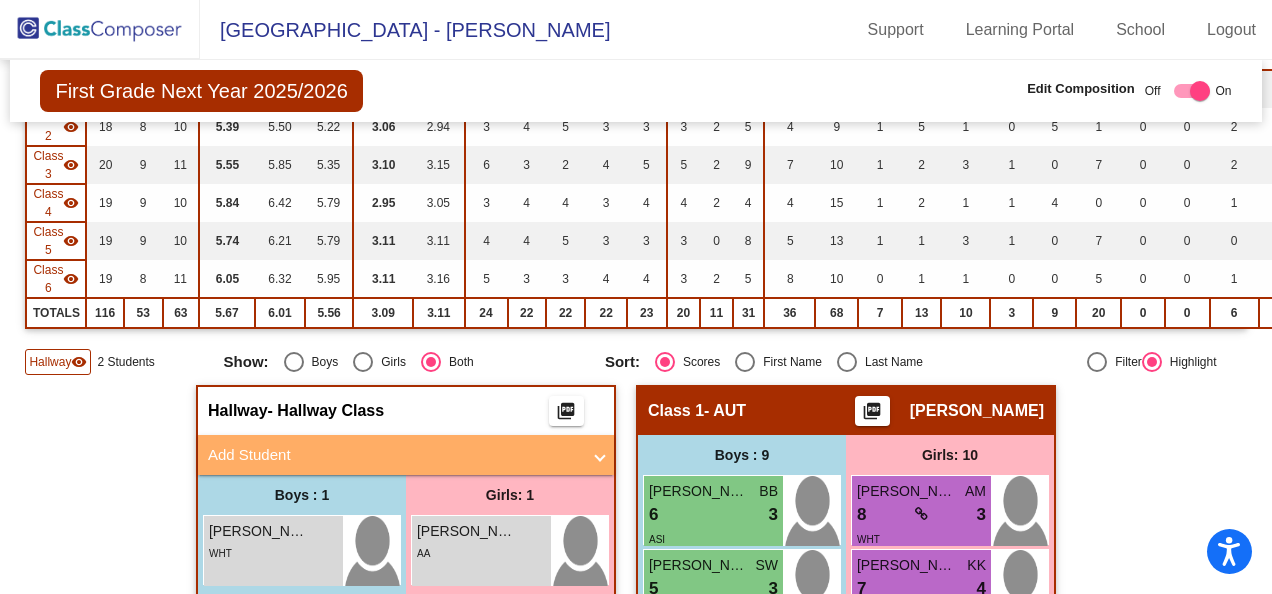 scroll, scrollTop: 400, scrollLeft: 0, axis: vertical 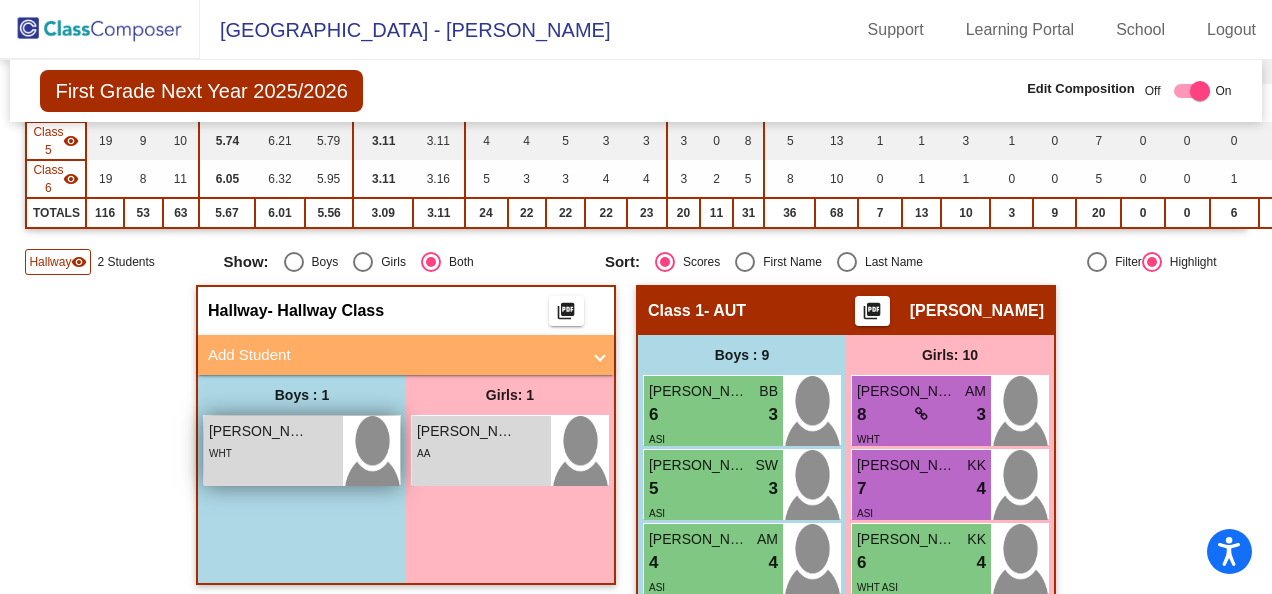 click on "WHT" at bounding box center (273, 452) 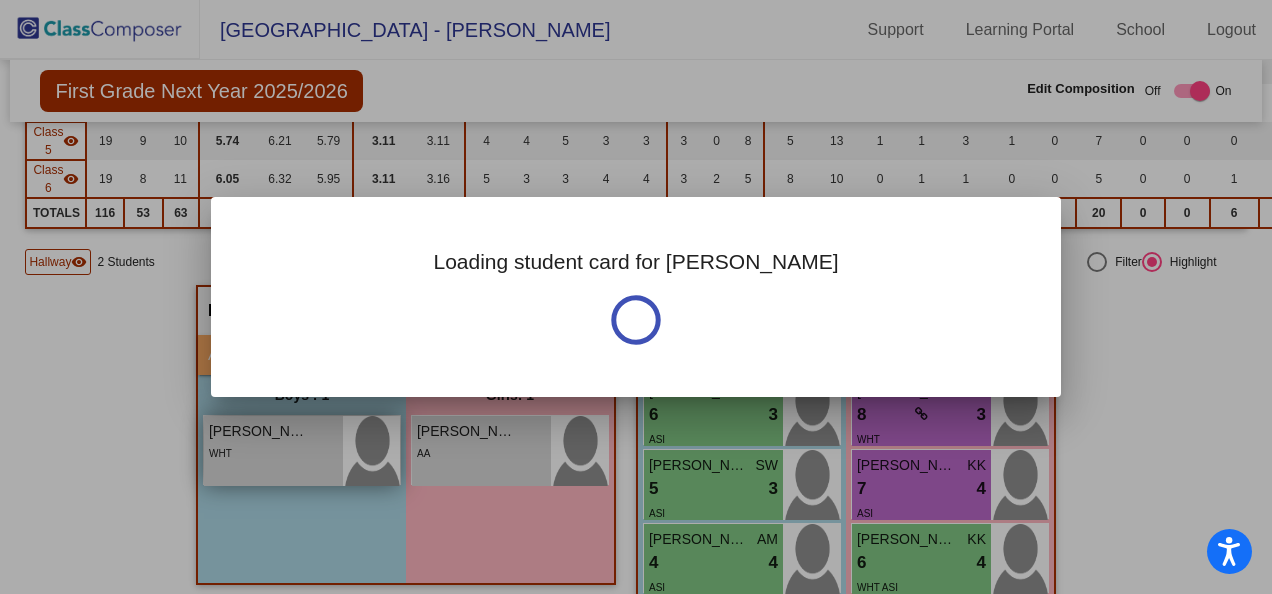 click at bounding box center [636, 297] 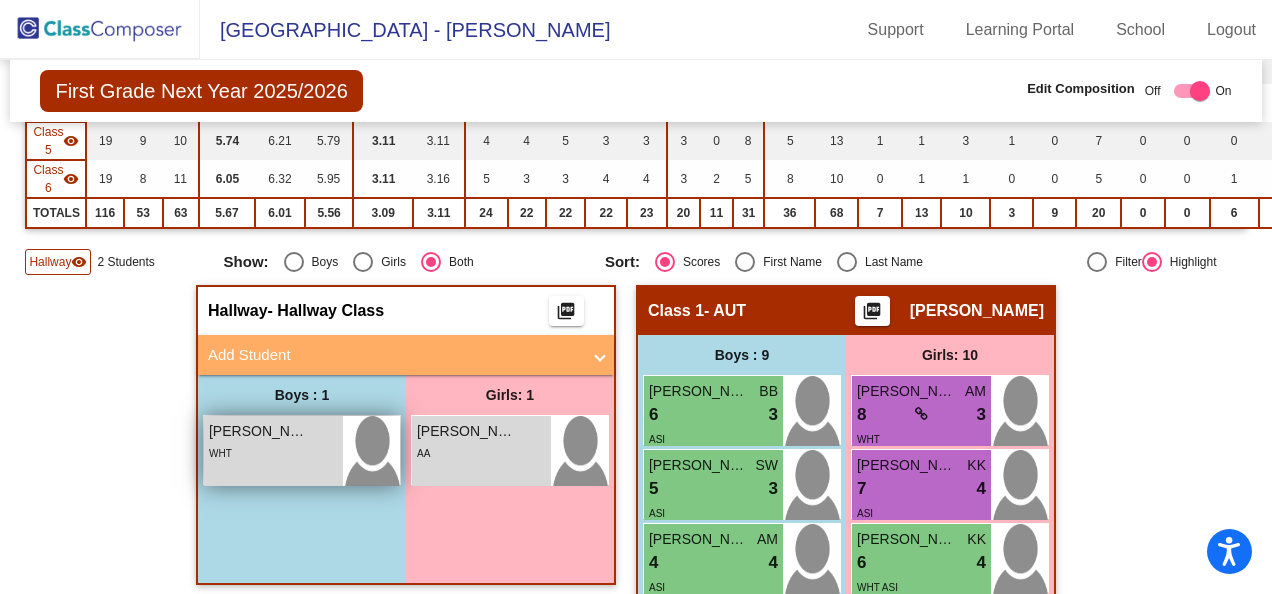 click on "WHT" at bounding box center [273, 452] 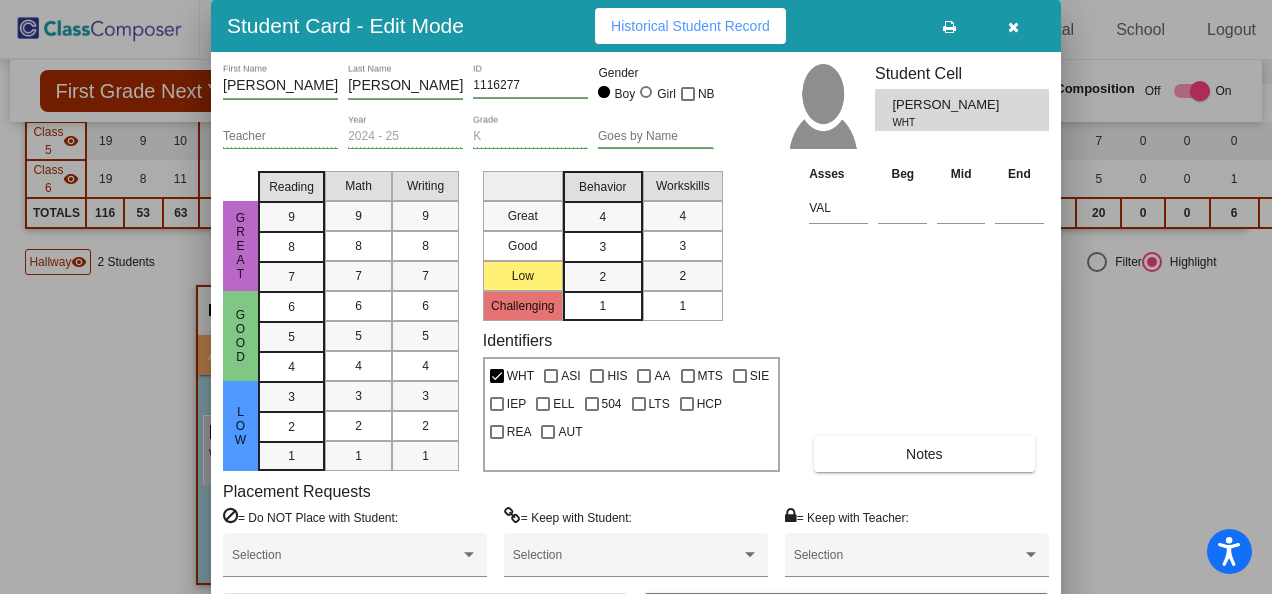 click on "Notes" at bounding box center (924, 454) 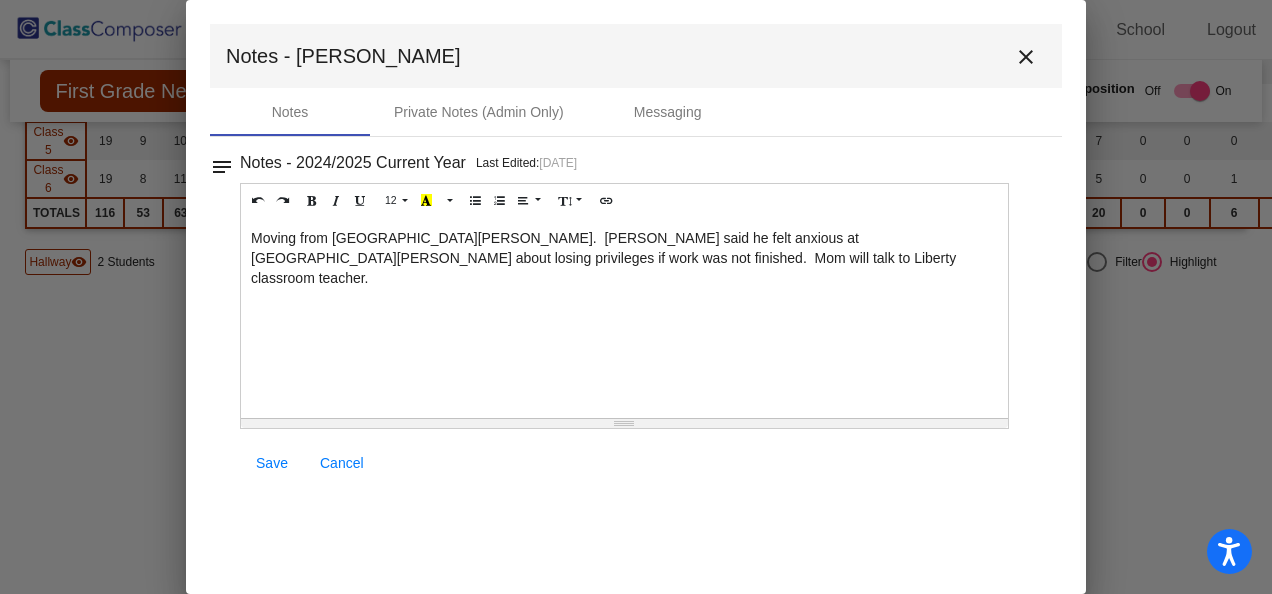 click on "close" at bounding box center (1026, 57) 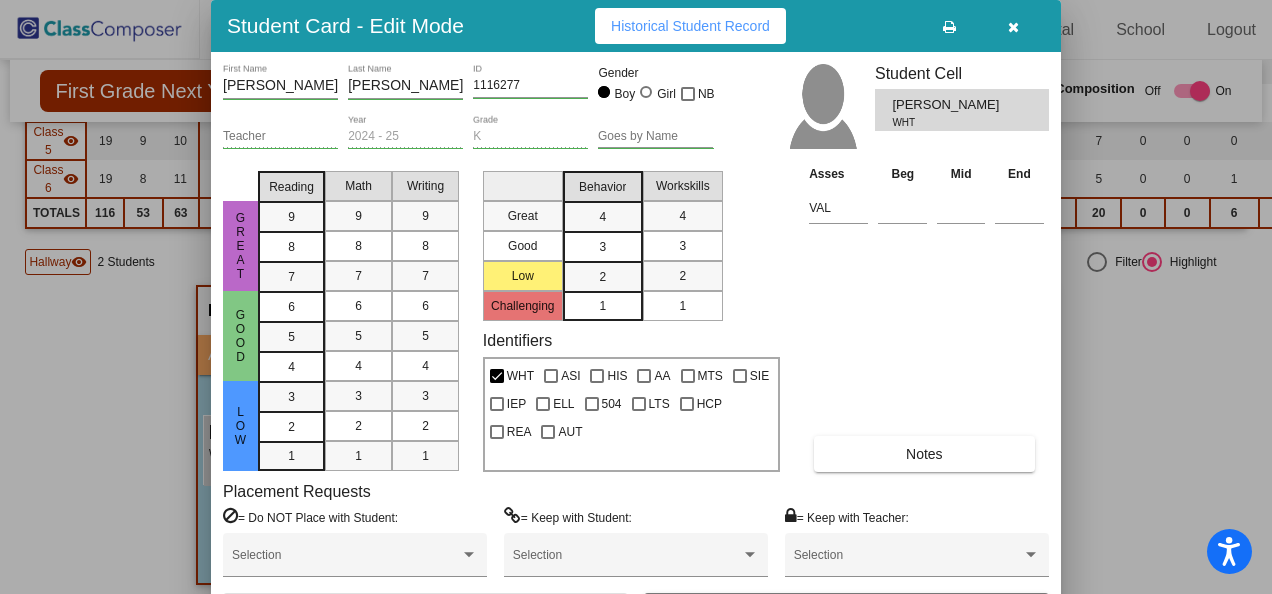 click at bounding box center (1013, 26) 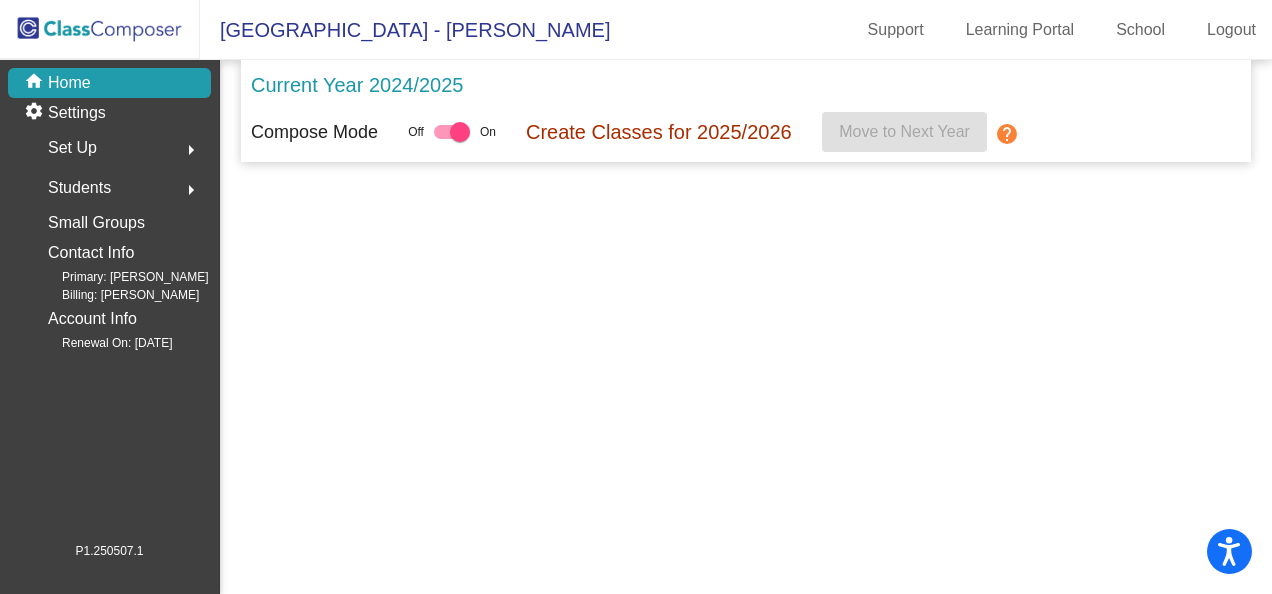 scroll, scrollTop: 0, scrollLeft: 0, axis: both 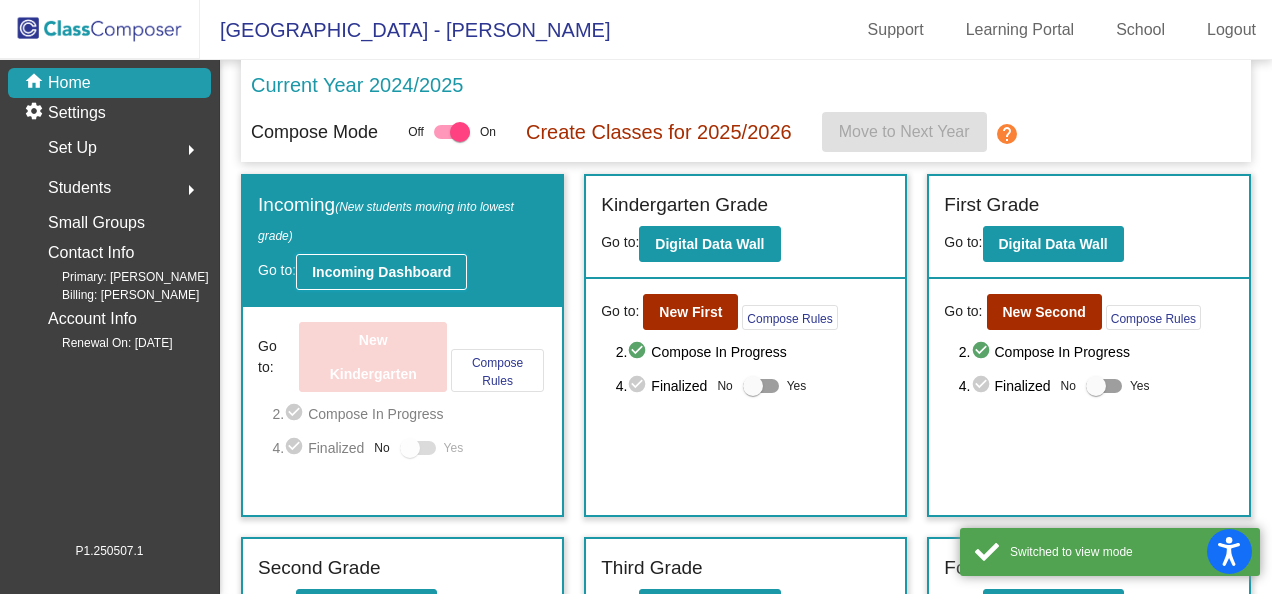 click on "Incoming Dashboard" 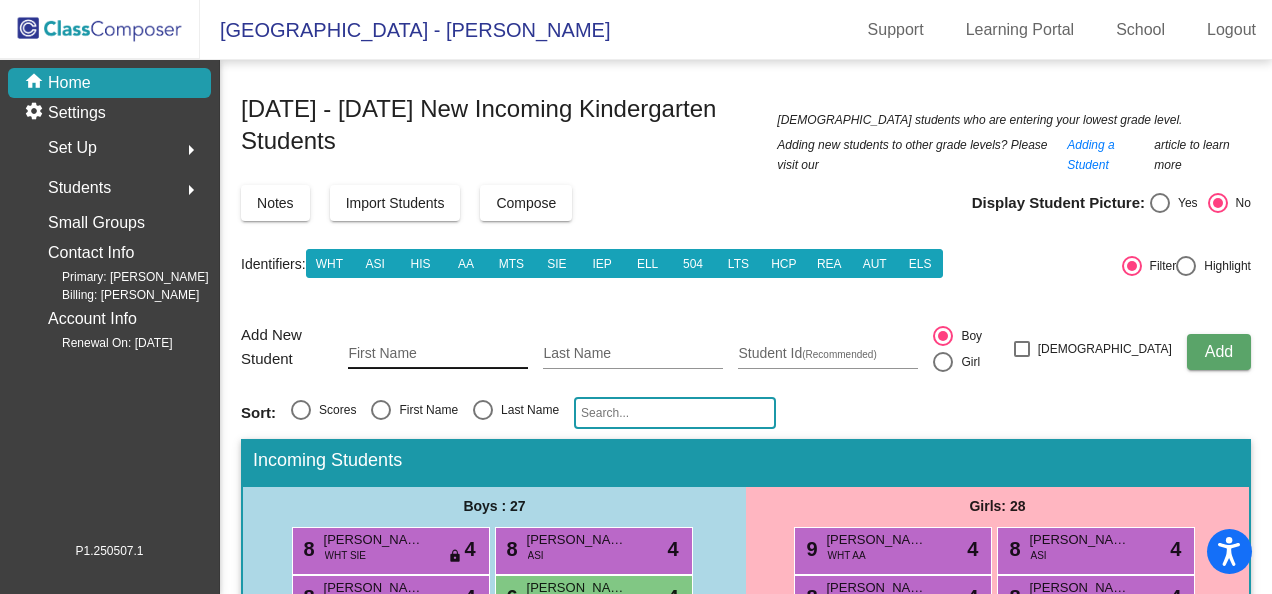 click on "First Name" at bounding box center (438, 354) 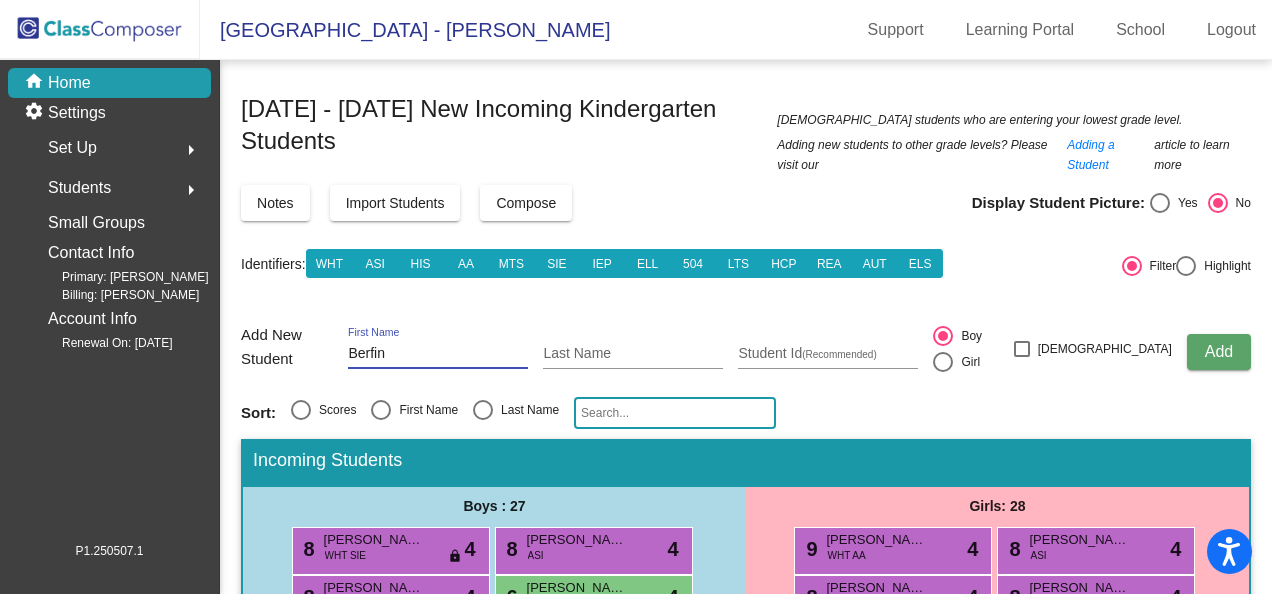 type on "Berfin" 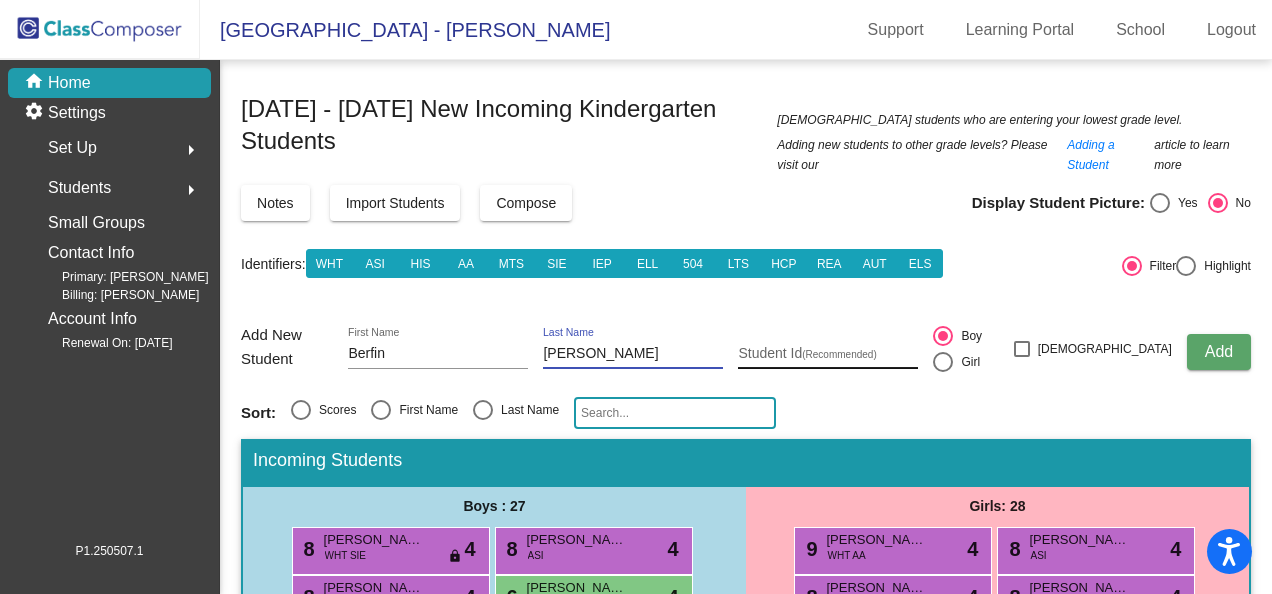 type on "[PERSON_NAME]" 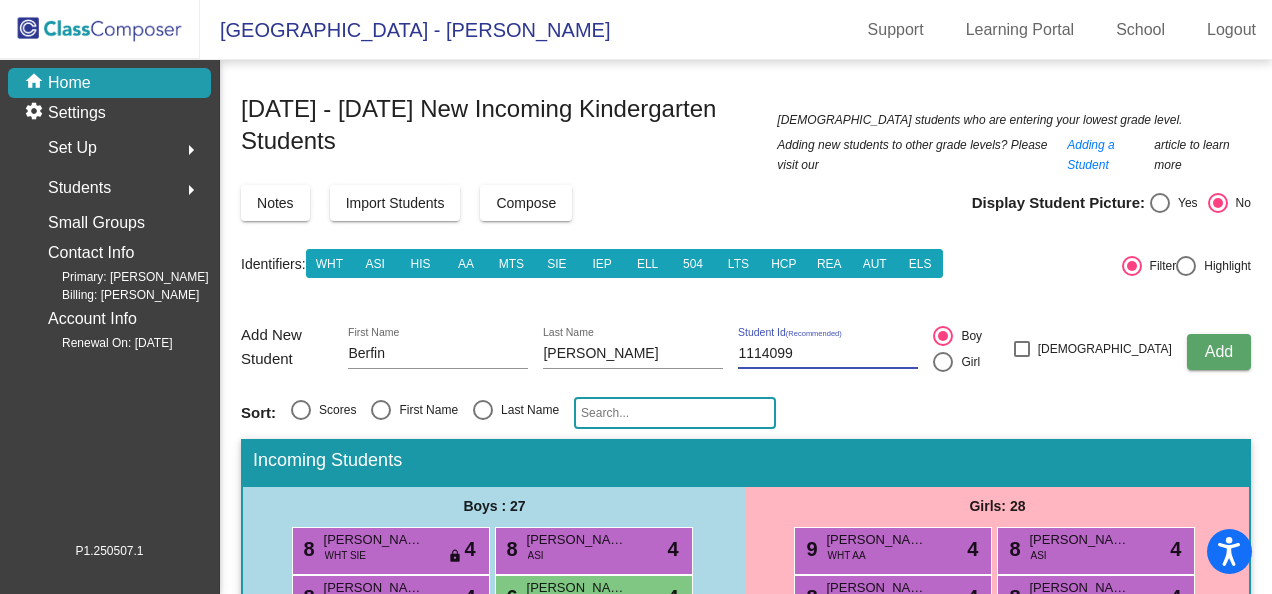 type on "1114099" 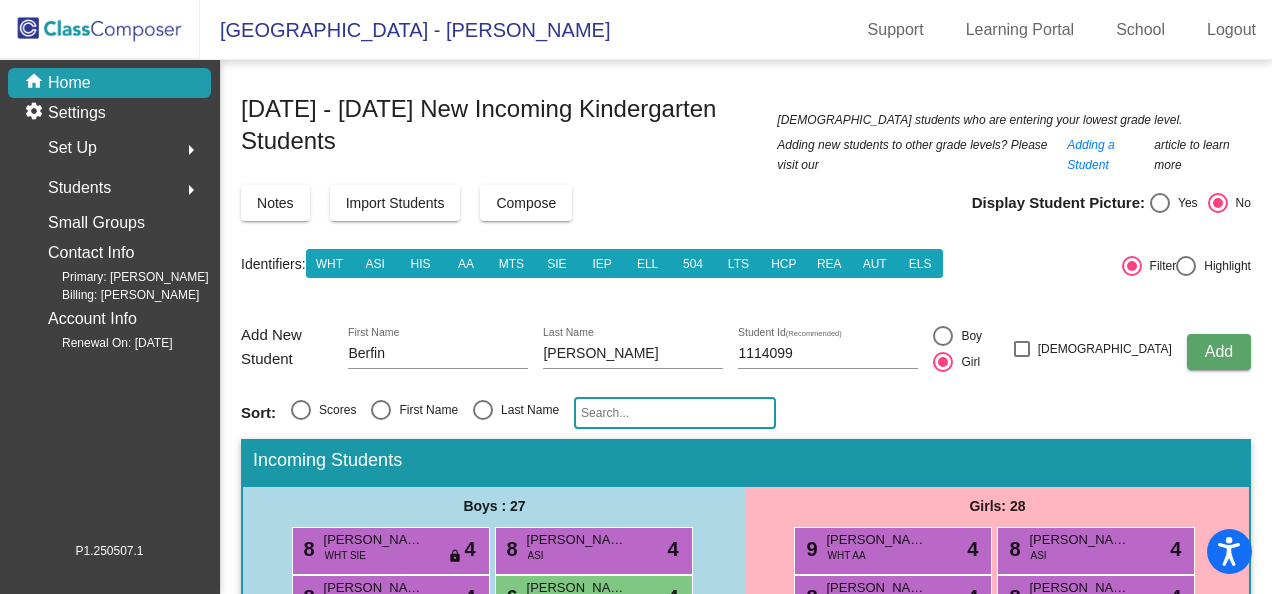 click on "Add" 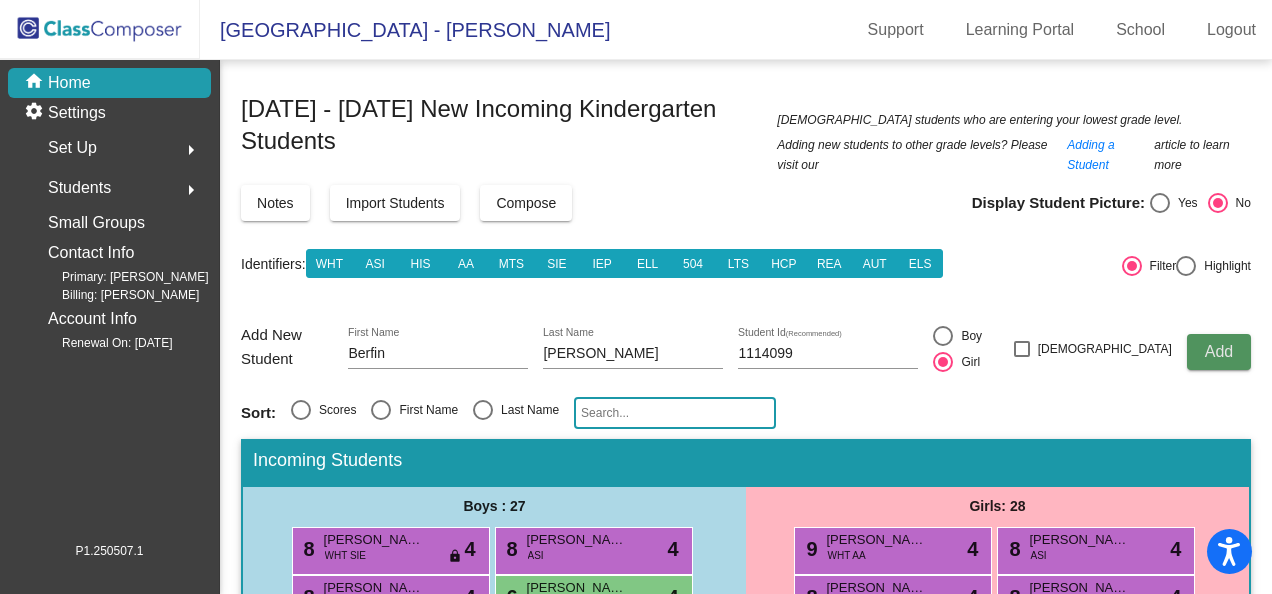 type 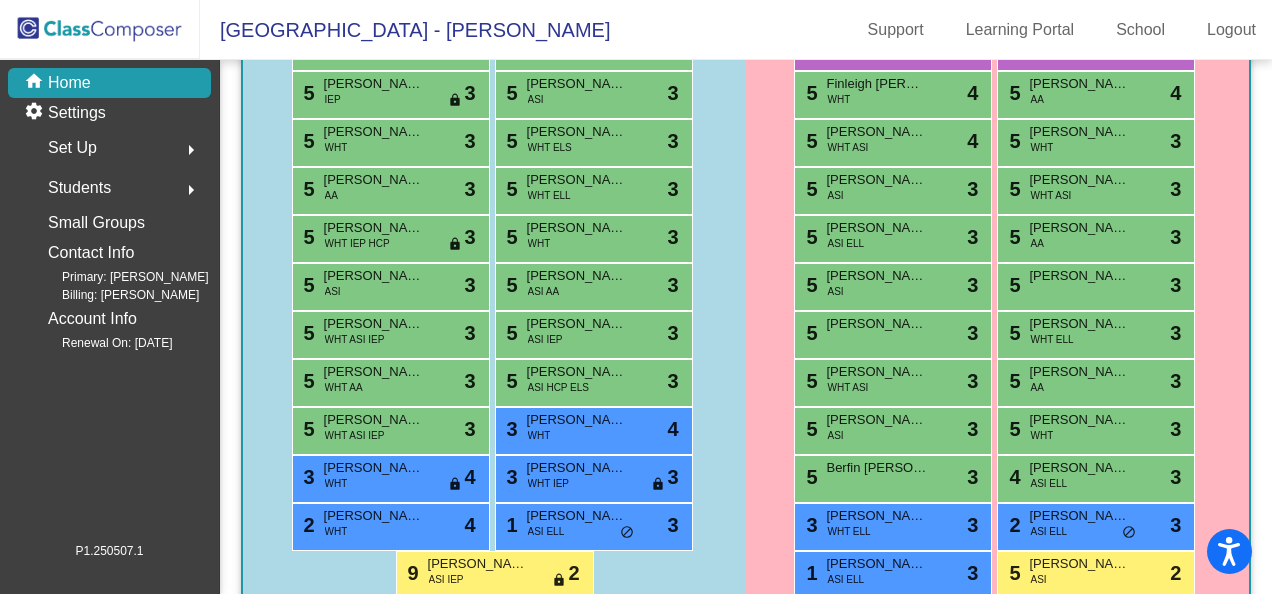 scroll, scrollTop: 687, scrollLeft: 0, axis: vertical 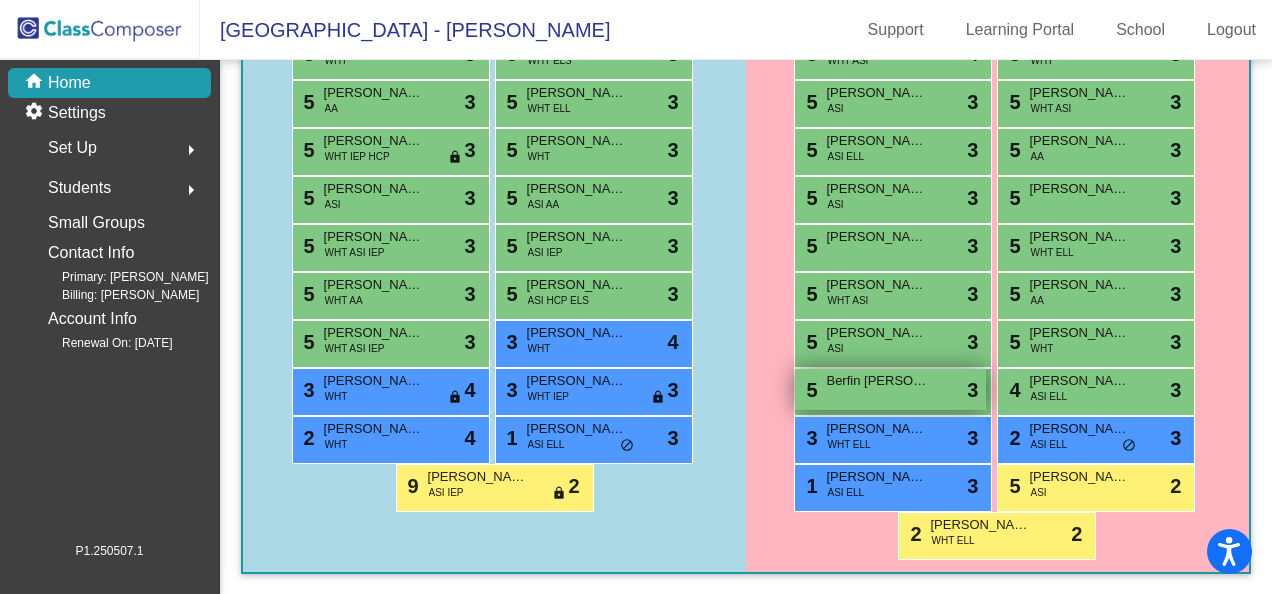 click on "Berfin [PERSON_NAME]" at bounding box center [876, 381] 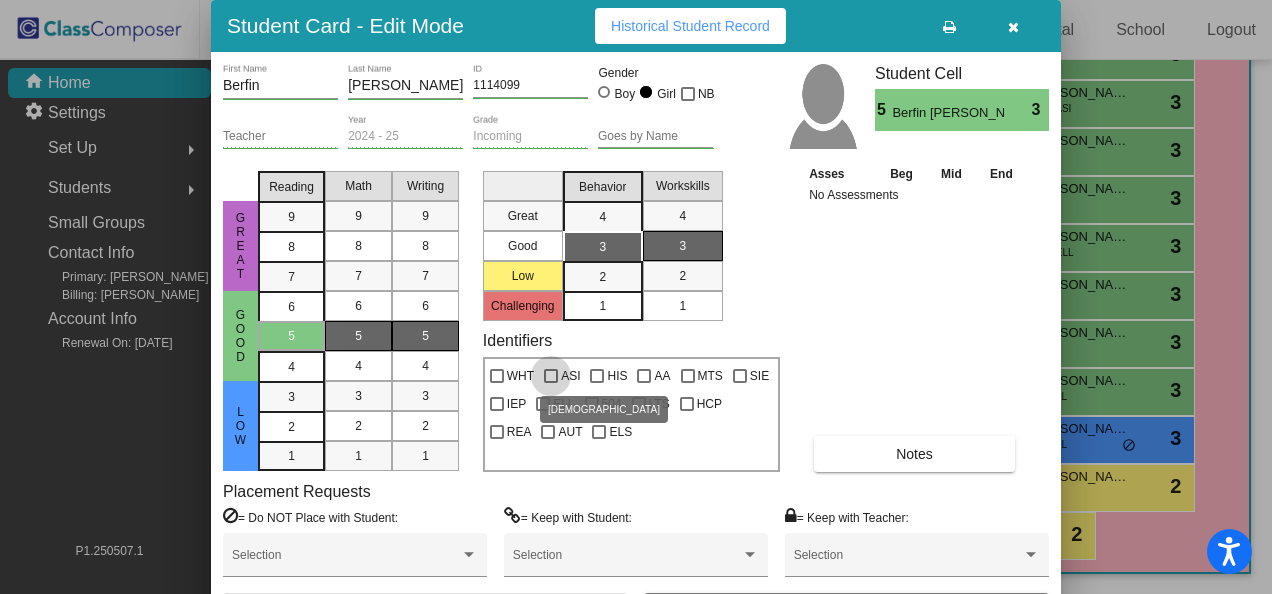 click on "ASI" at bounding box center (562, 376) 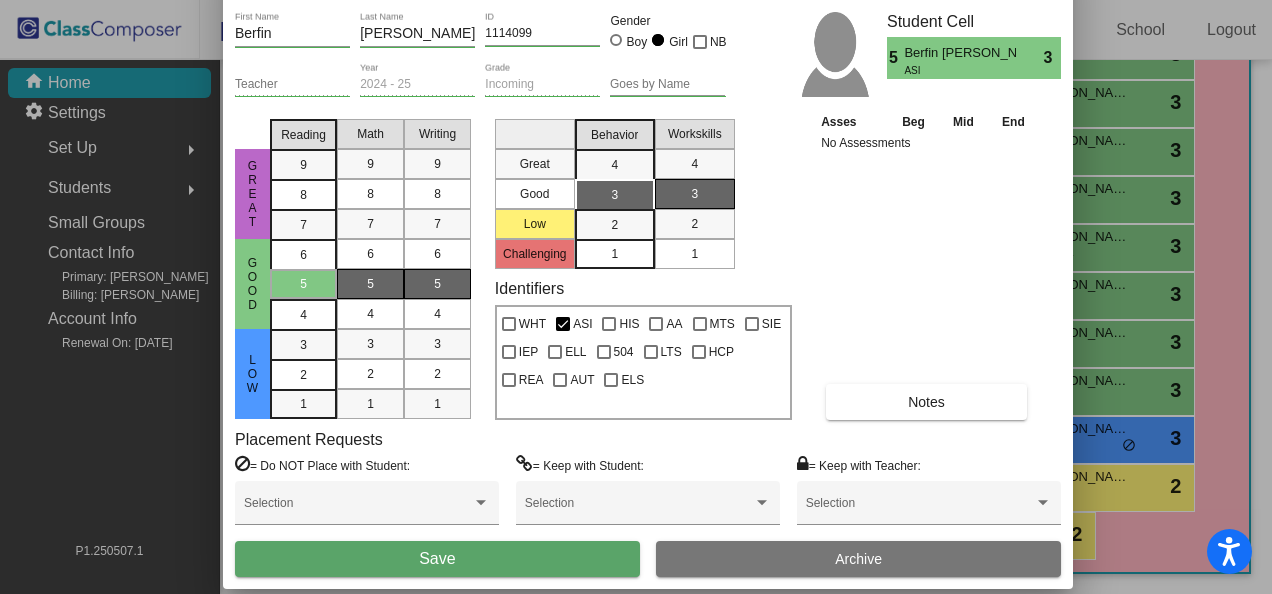 drag, startPoint x: 804, startPoint y: 16, endPoint x: 820, endPoint y: -60, distance: 77.665955 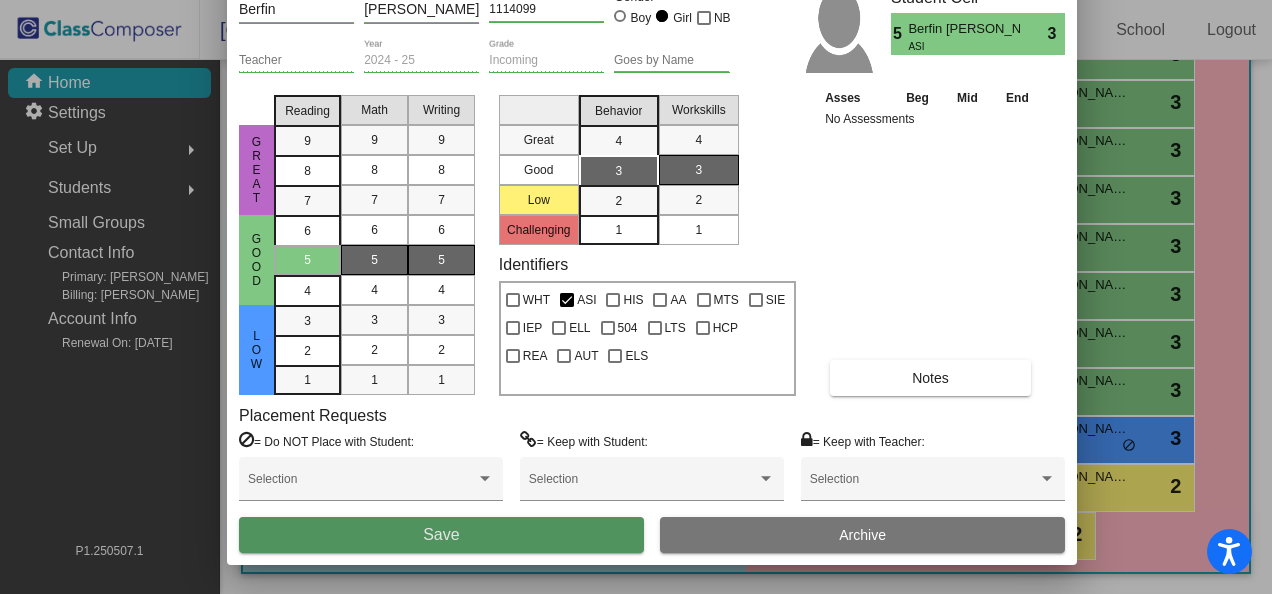 click on "Save" at bounding box center (441, 534) 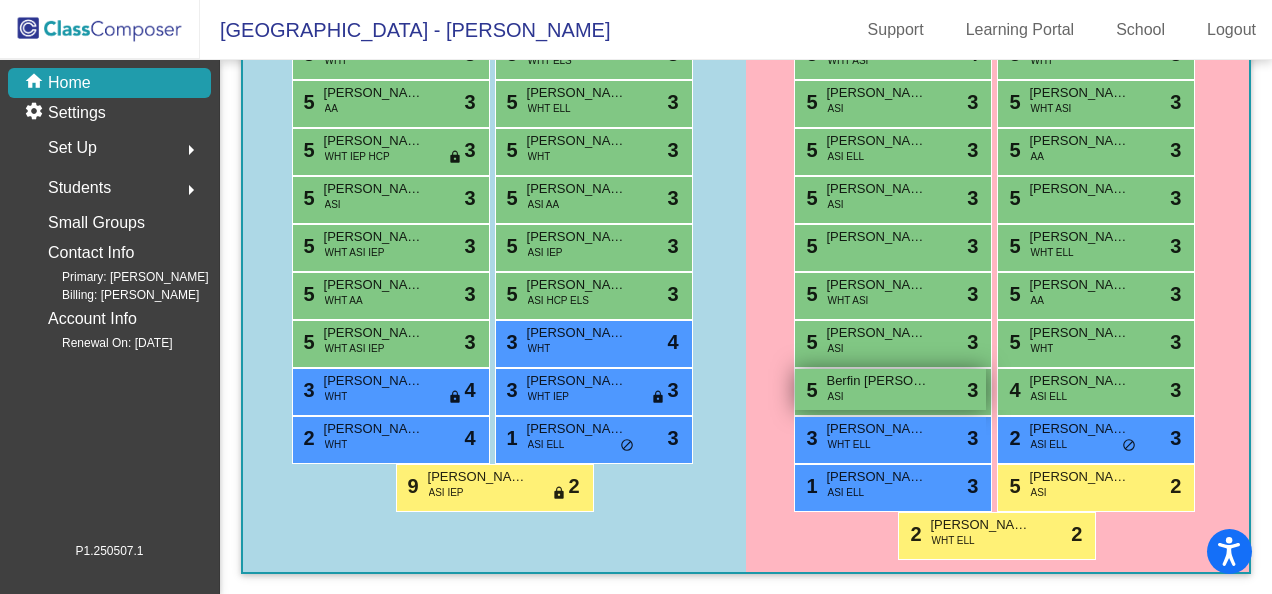 click on "Berfin [PERSON_NAME]" at bounding box center [876, 381] 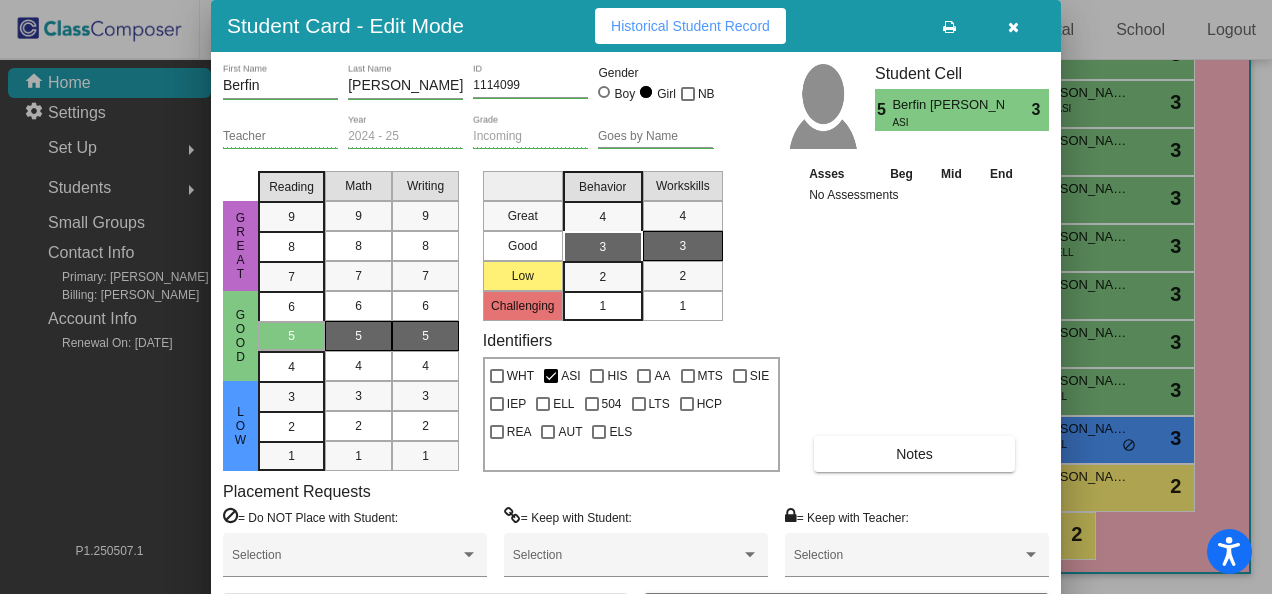 click on "Notes" at bounding box center (914, 454) 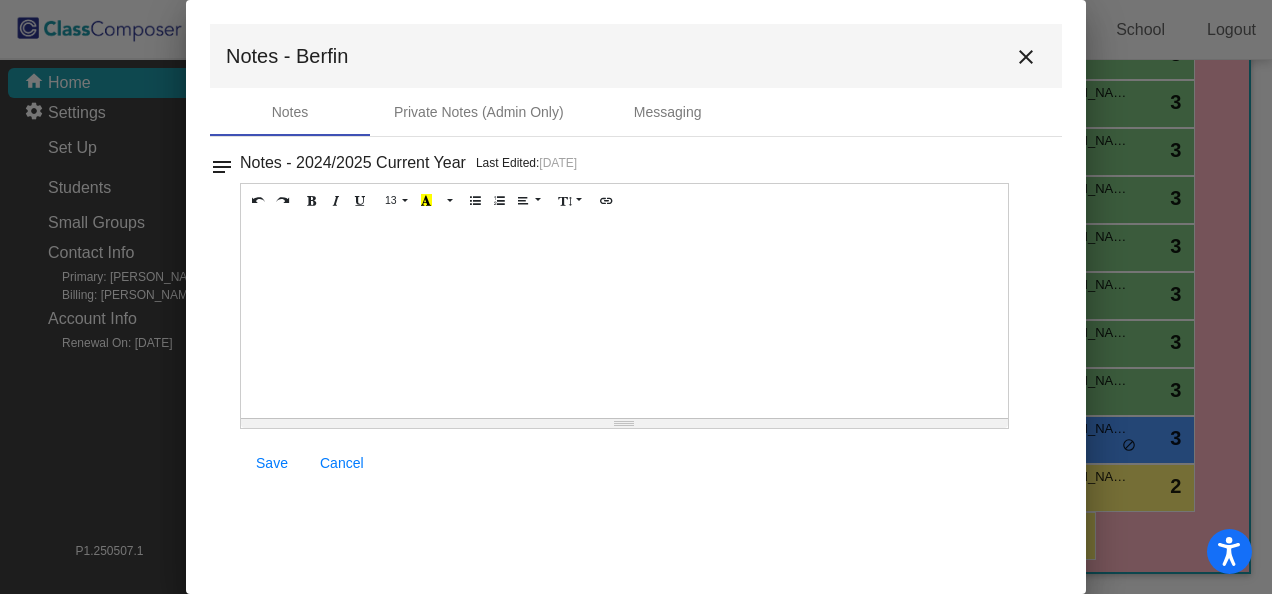 click at bounding box center [624, 318] 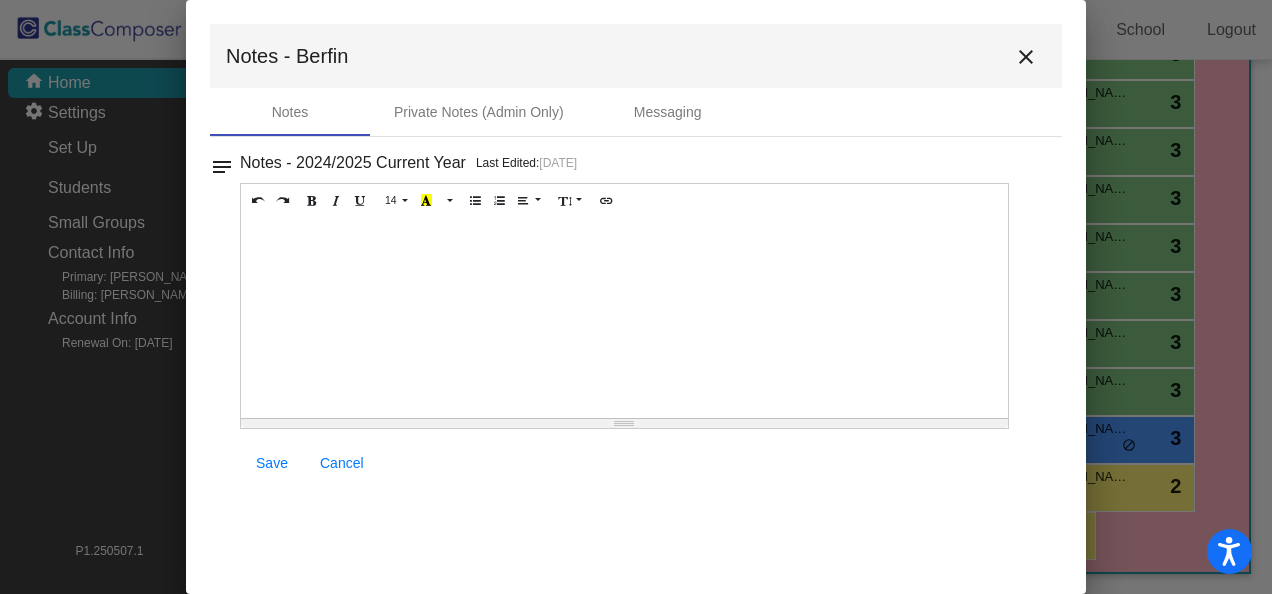 type 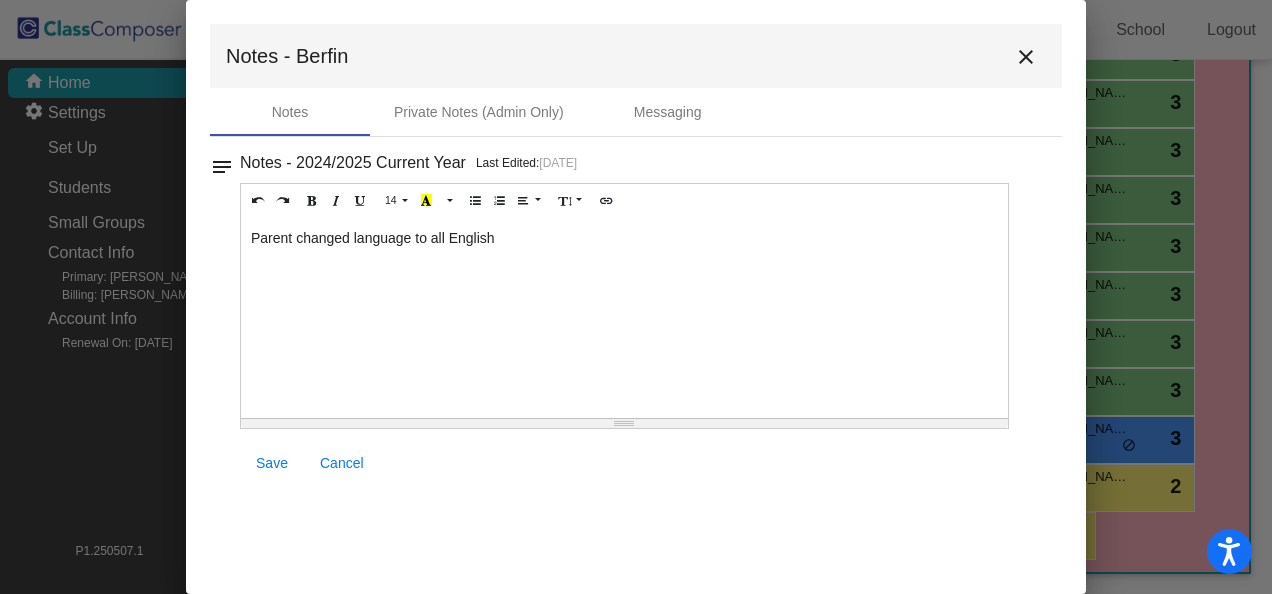 click on "Save" at bounding box center [272, 463] 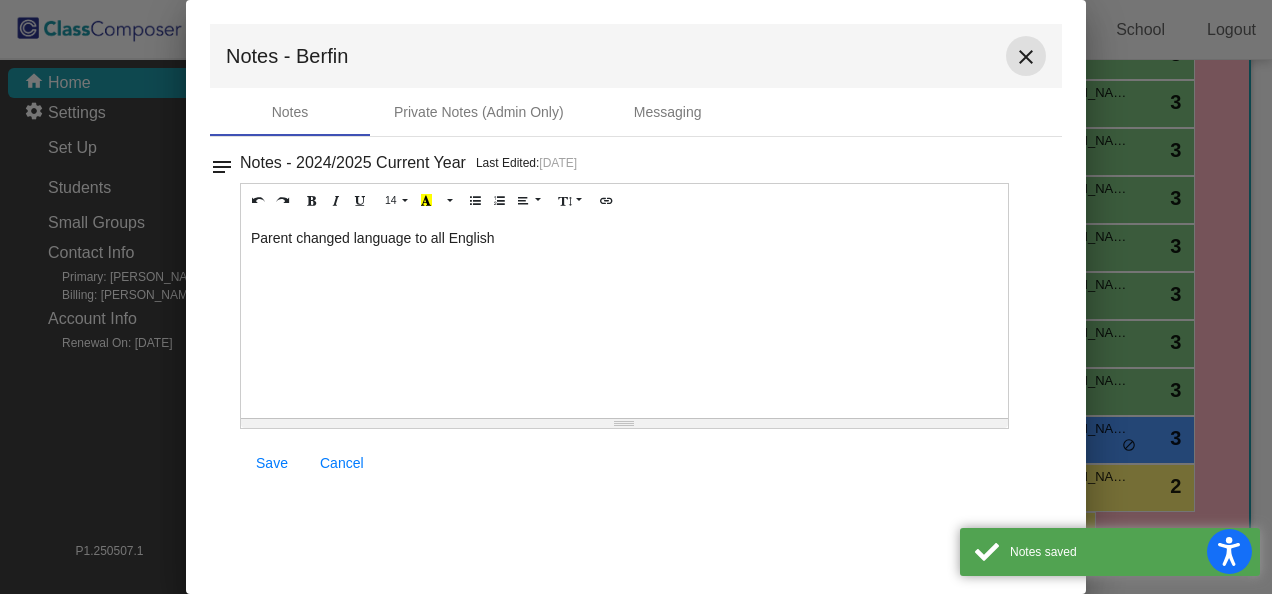 click on "close" at bounding box center [1026, 57] 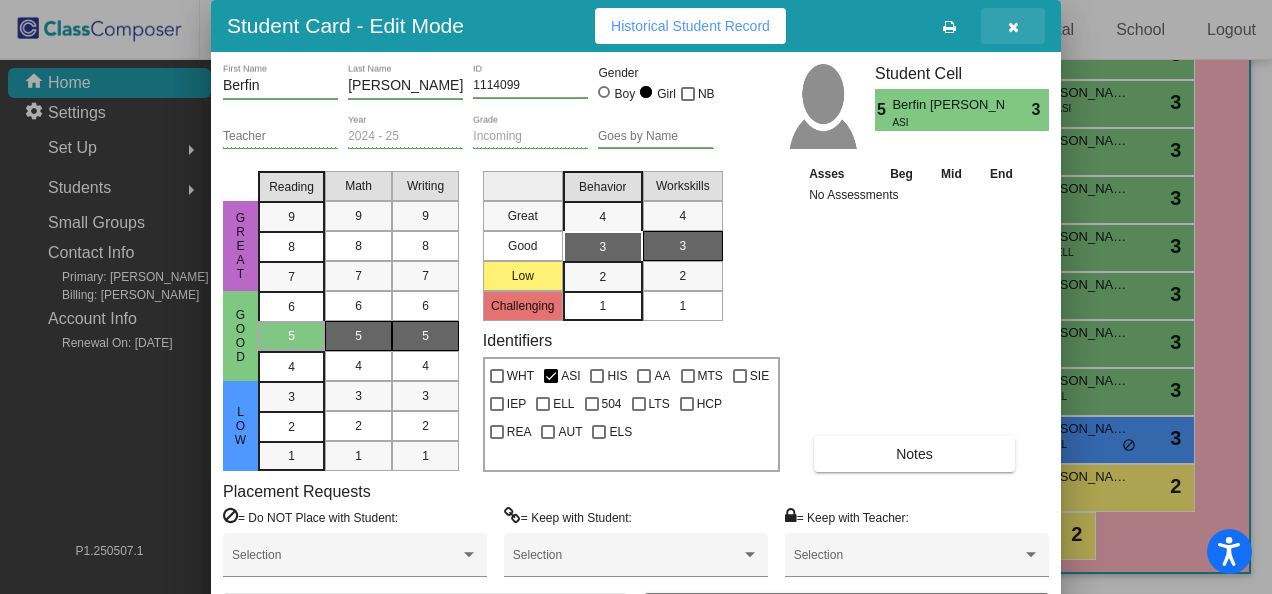 click at bounding box center (1013, 27) 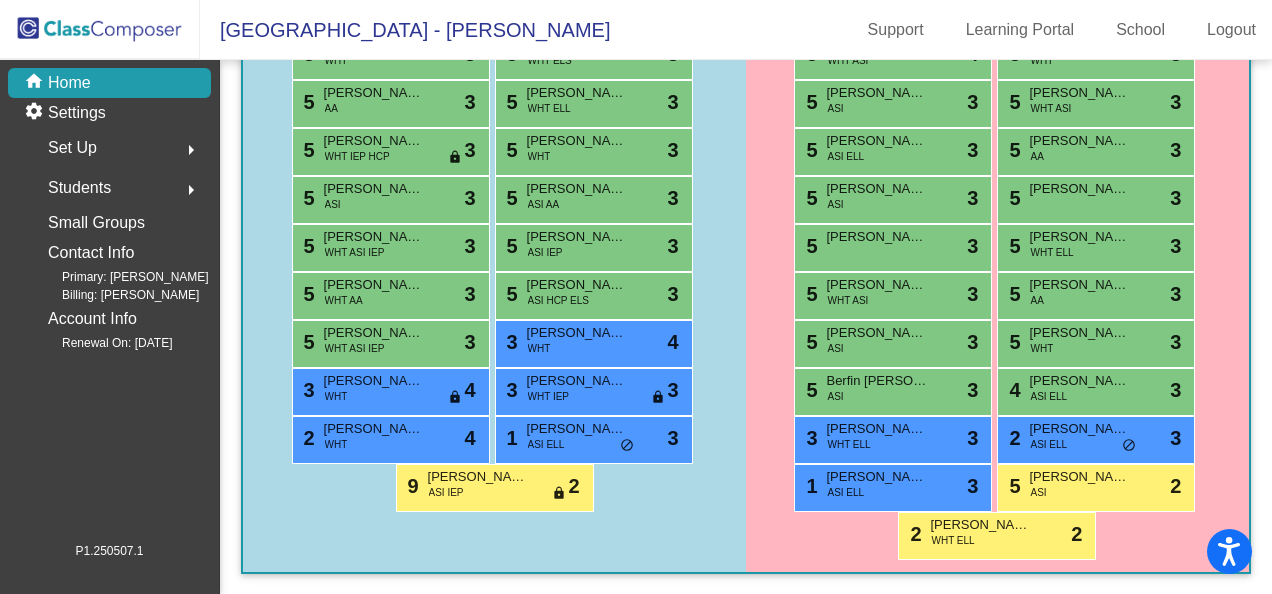 scroll, scrollTop: 87, scrollLeft: 0, axis: vertical 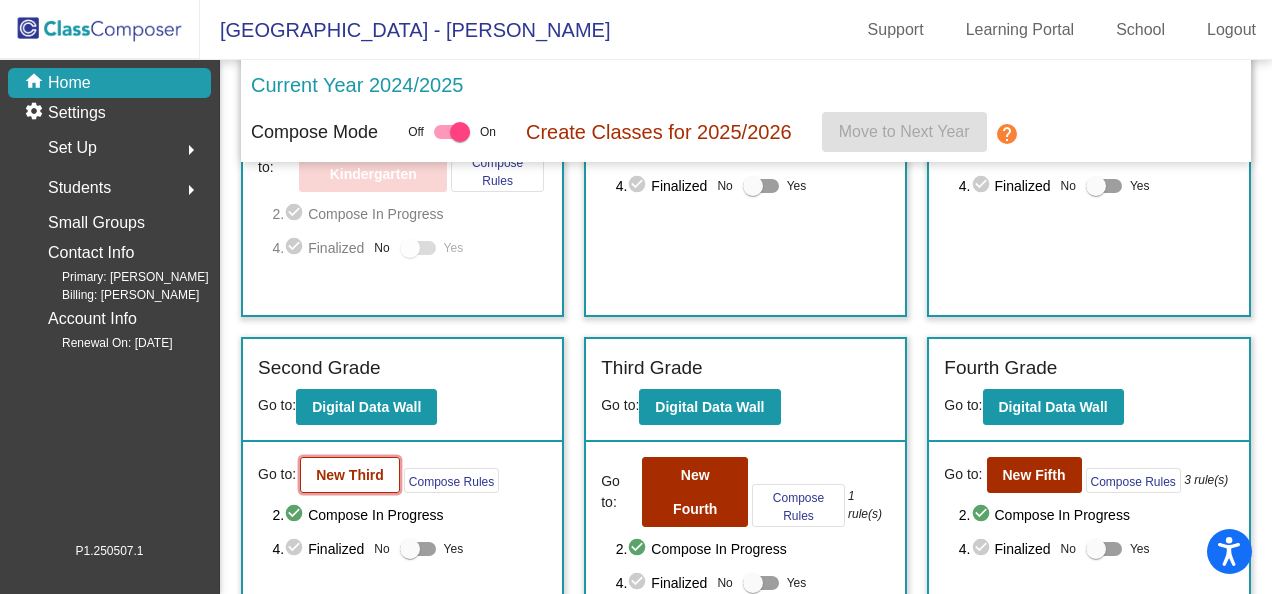 click on "New Third" 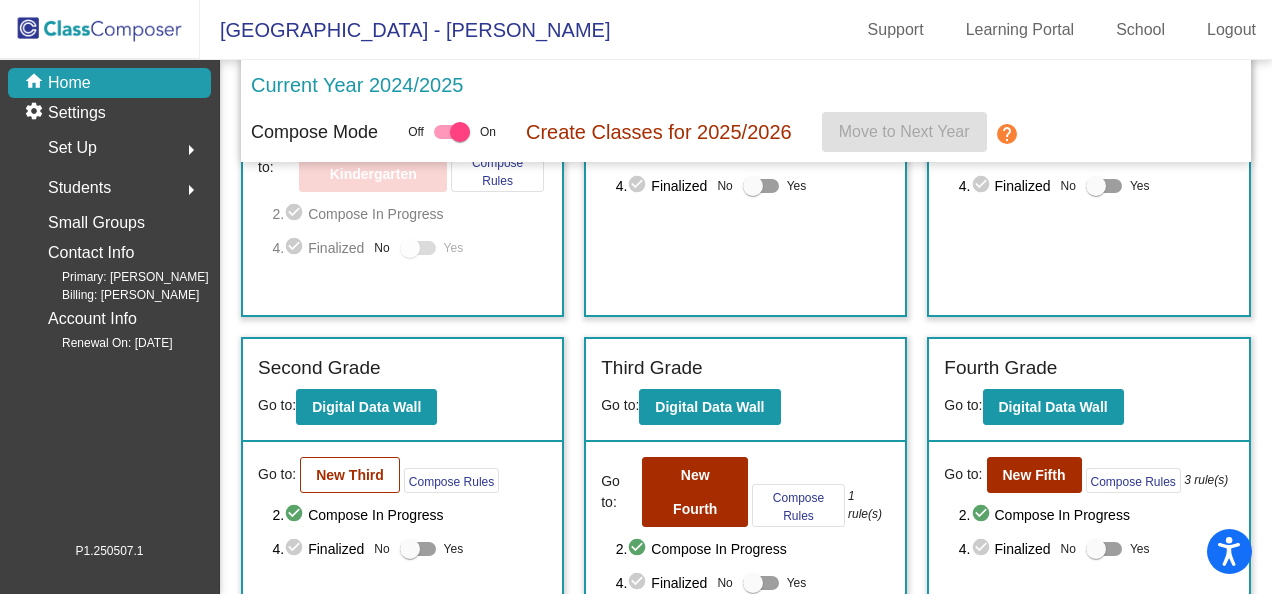 scroll, scrollTop: 0, scrollLeft: 0, axis: both 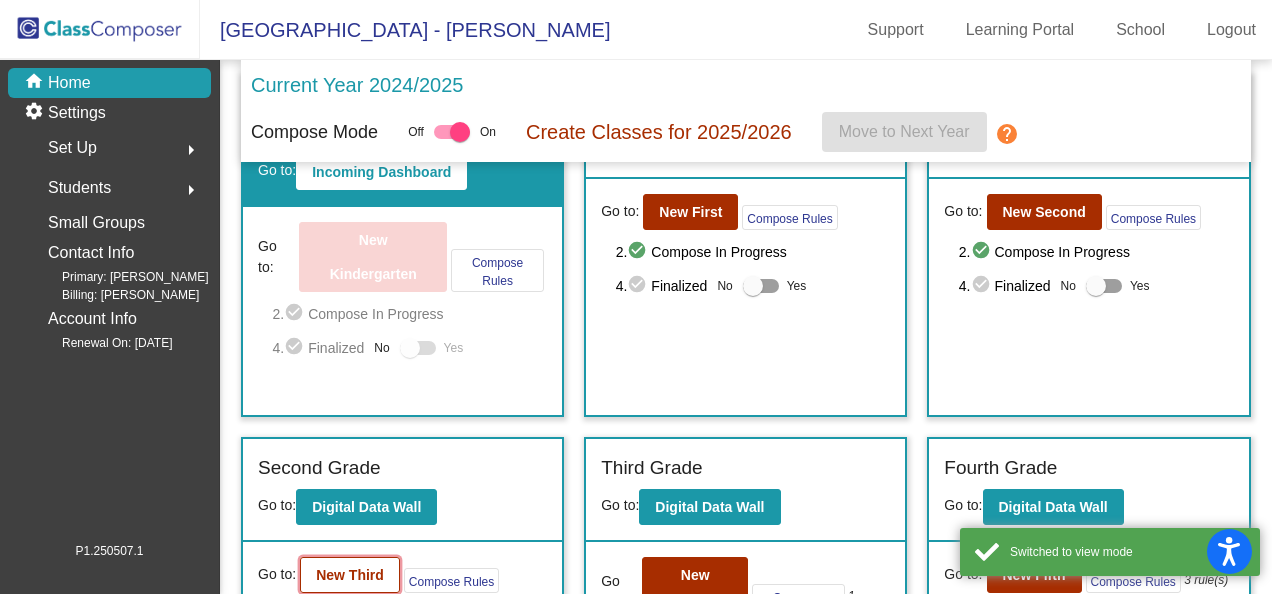 click on "New Third" 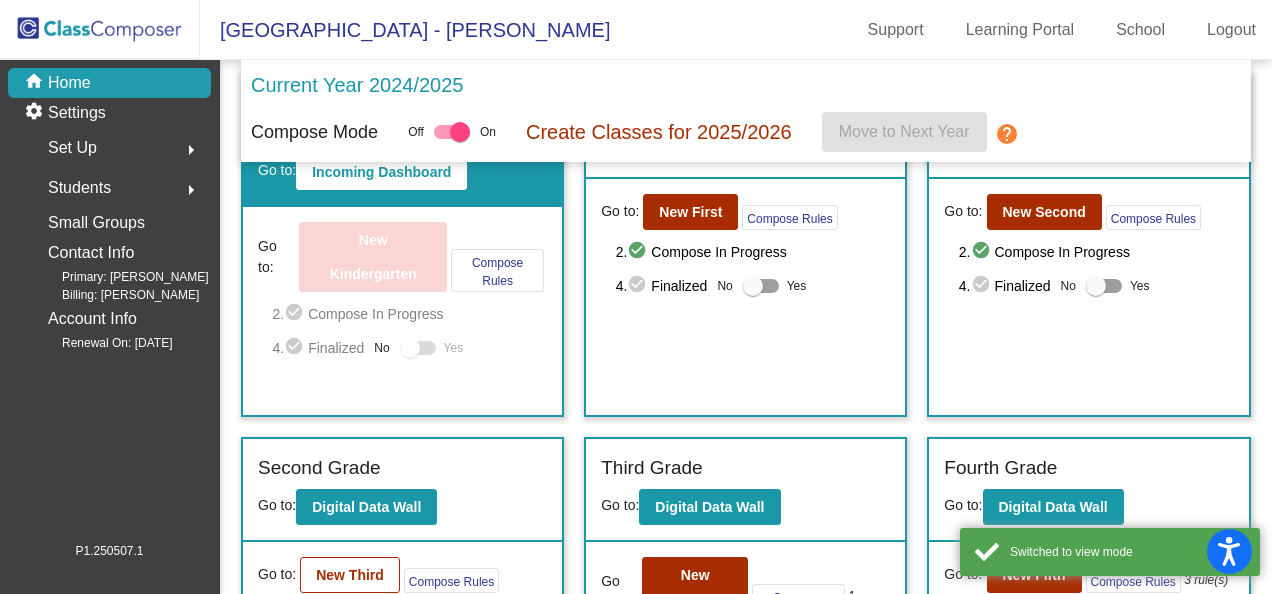scroll, scrollTop: 0, scrollLeft: 0, axis: both 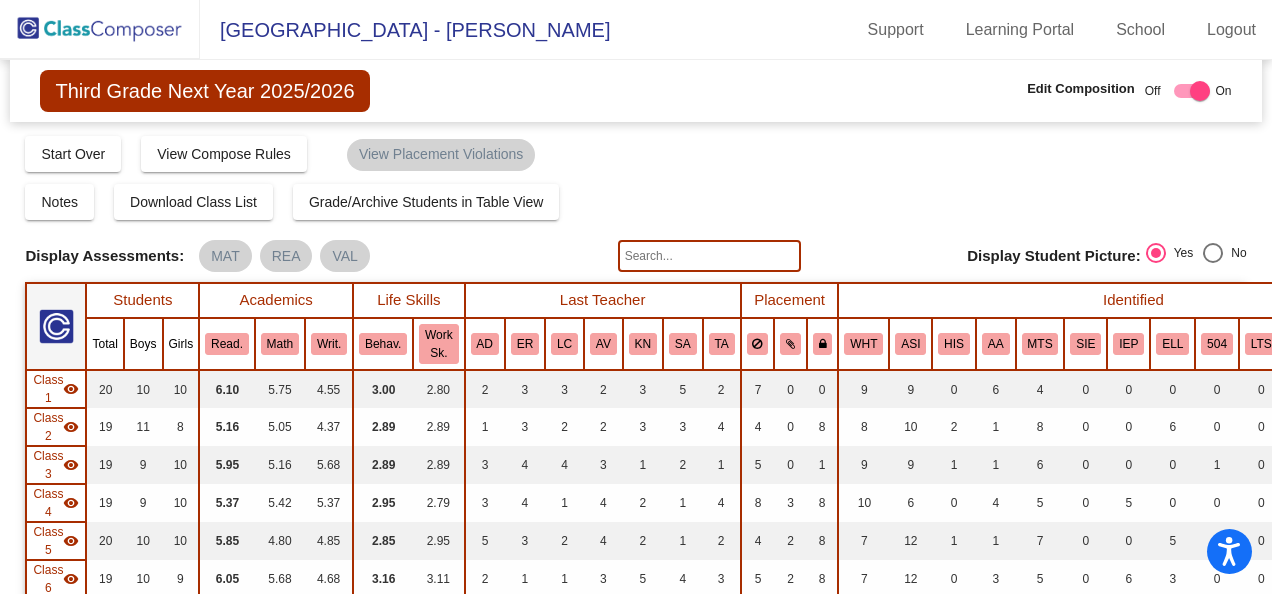 click 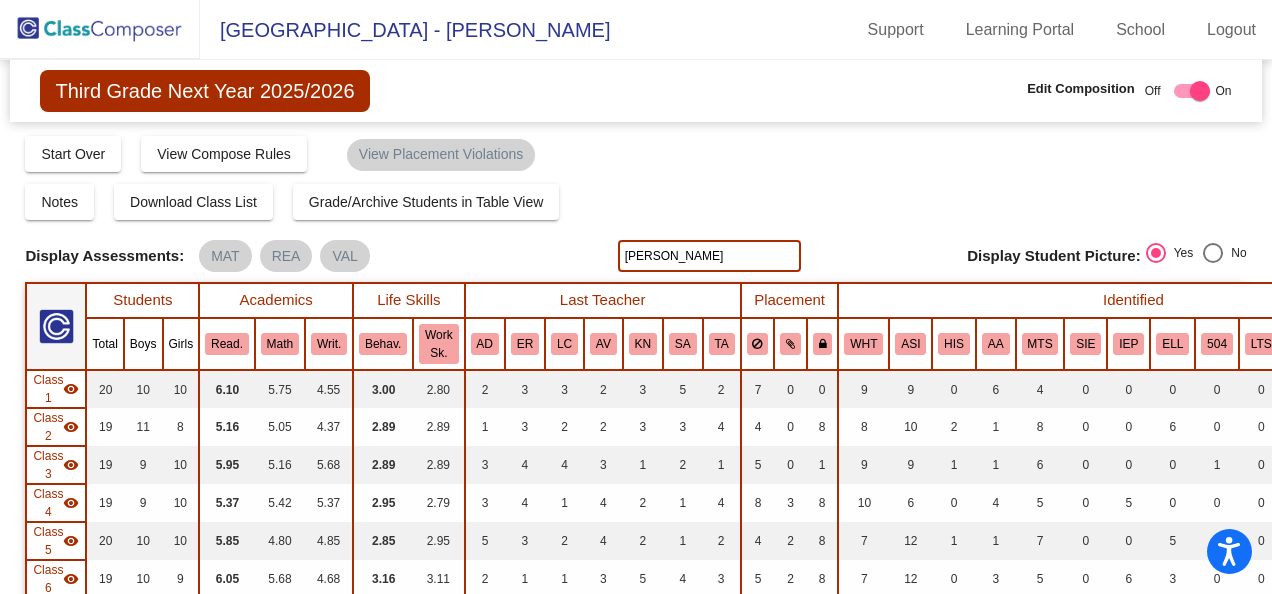 type on "[PERSON_NAME]" 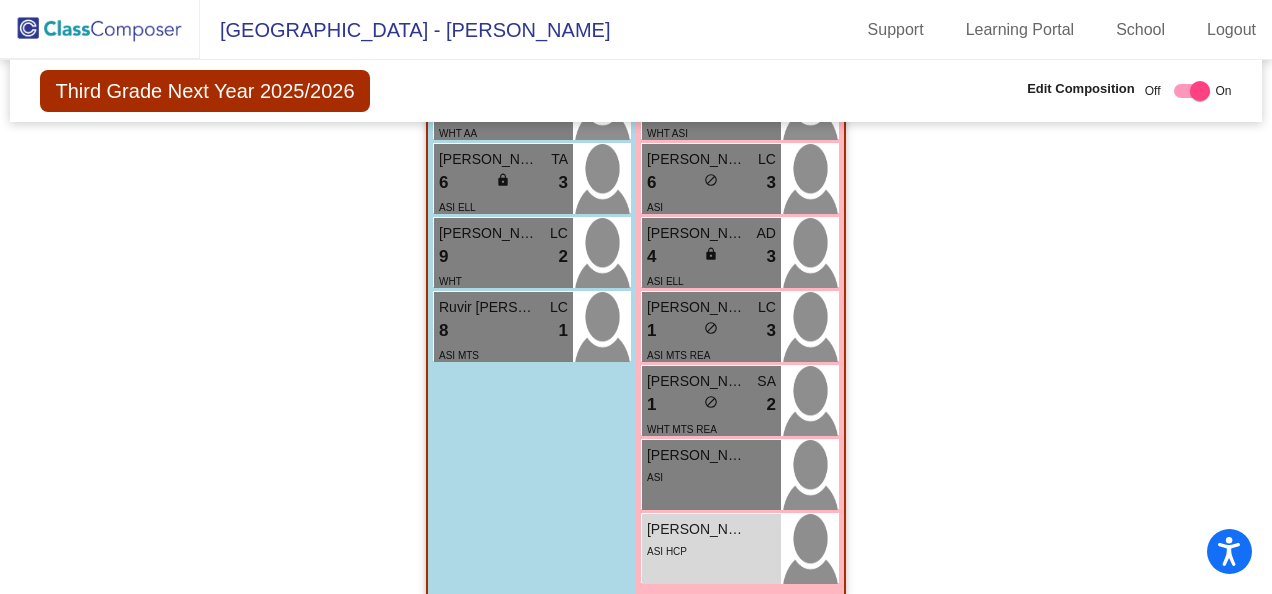 scroll, scrollTop: 3733, scrollLeft: 0, axis: vertical 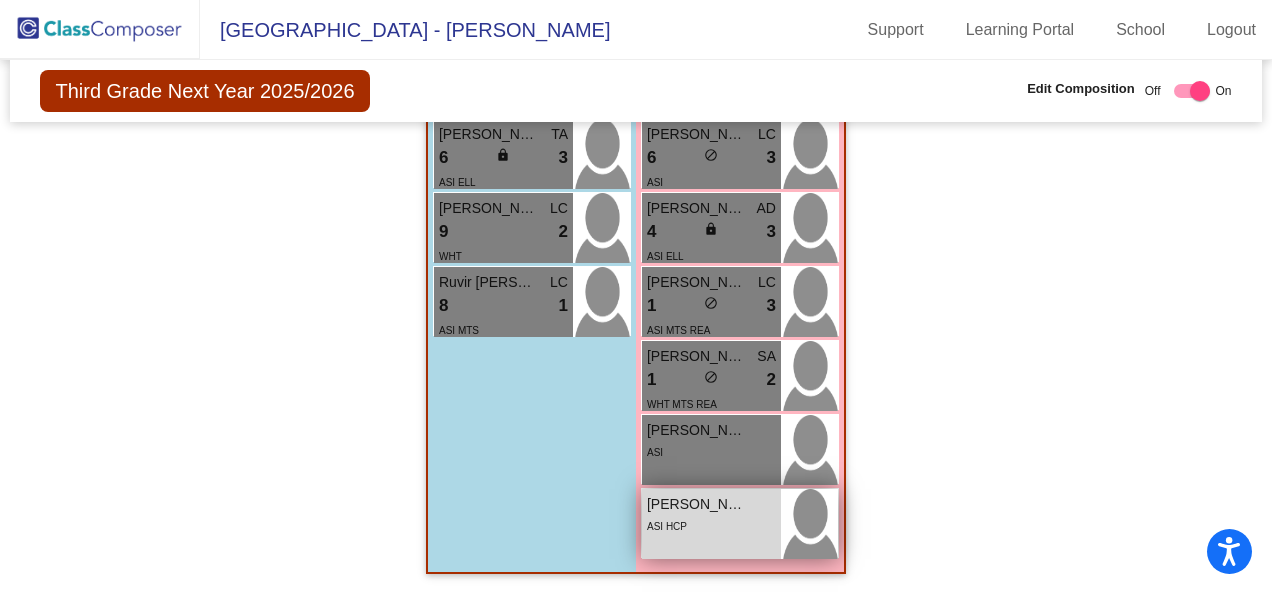 click on "ASI HCP" at bounding box center (711, 525) 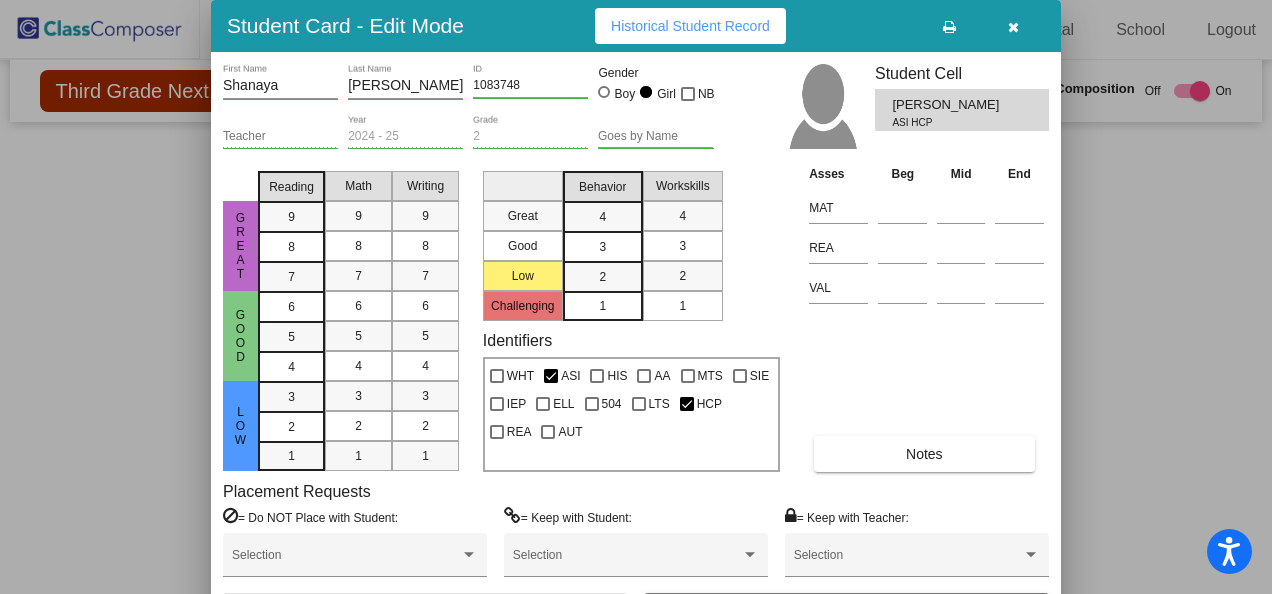 click on "Notes" at bounding box center [924, 454] 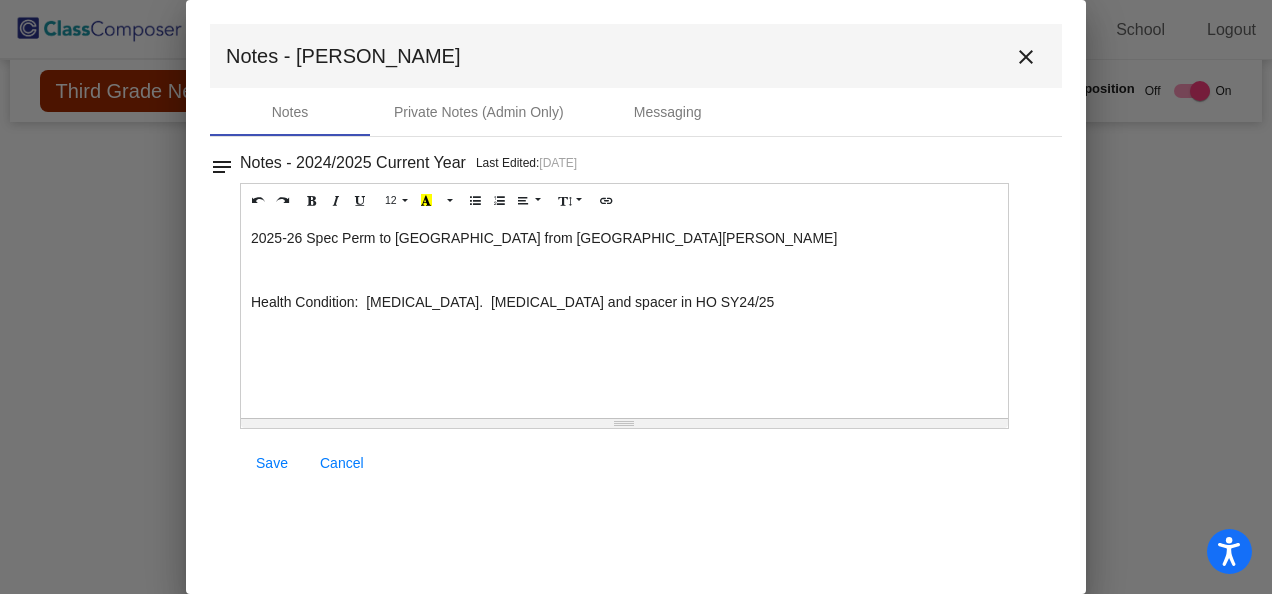click on "close" at bounding box center [1026, 57] 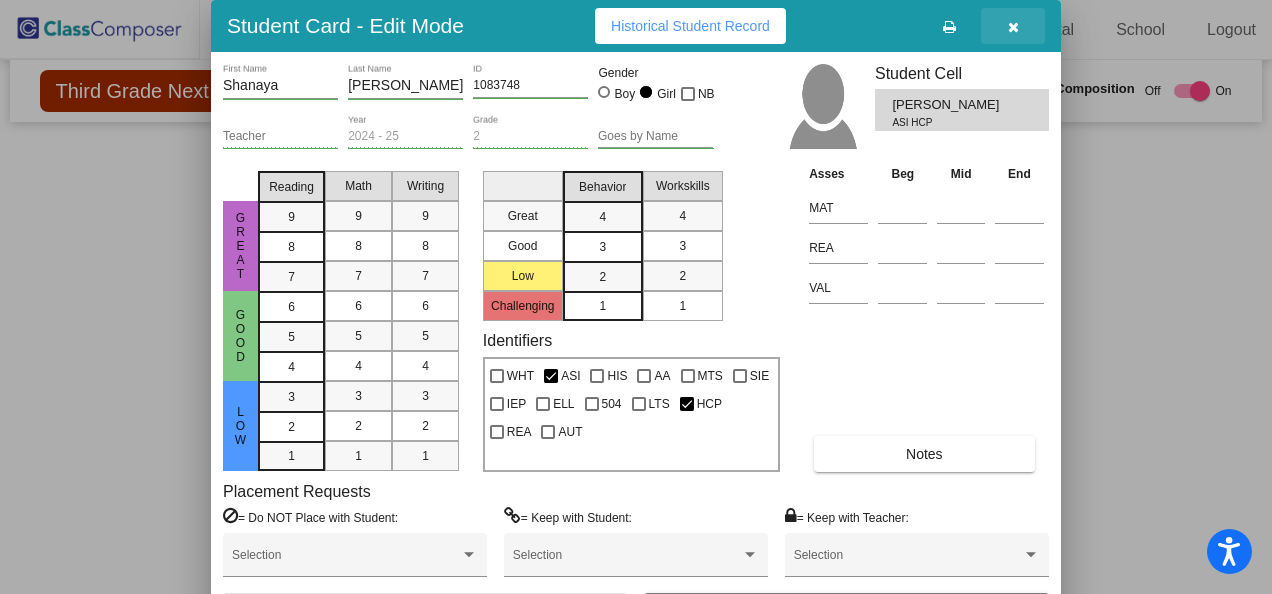 click at bounding box center [1013, 27] 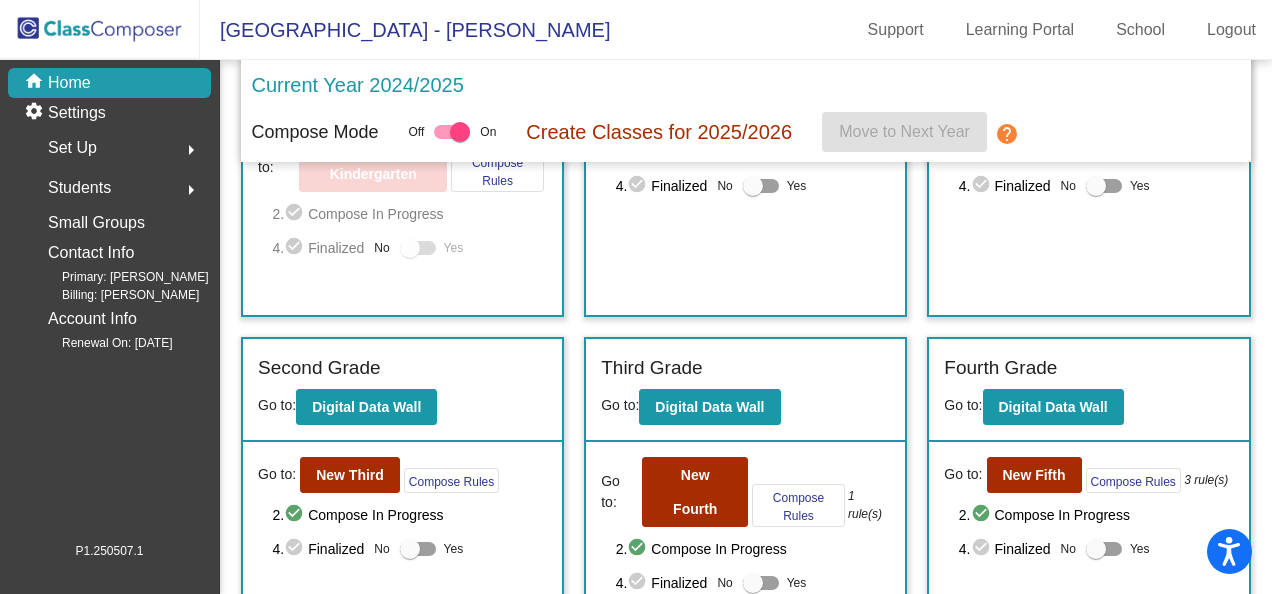 scroll, scrollTop: 300, scrollLeft: 0, axis: vertical 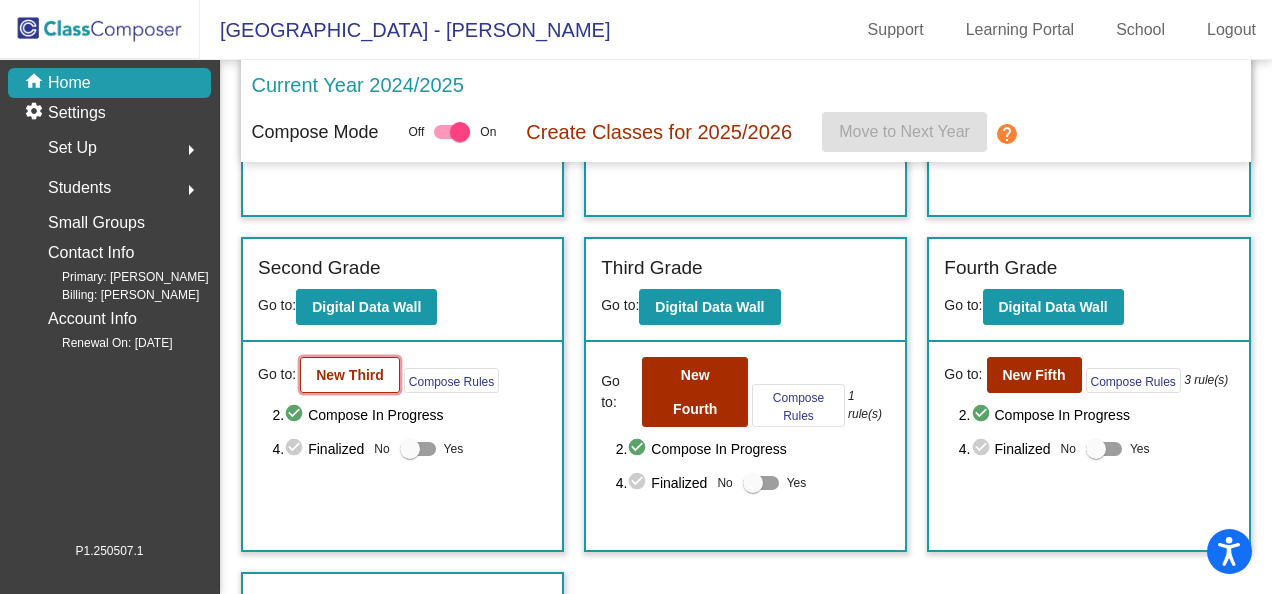 click on "New Third" 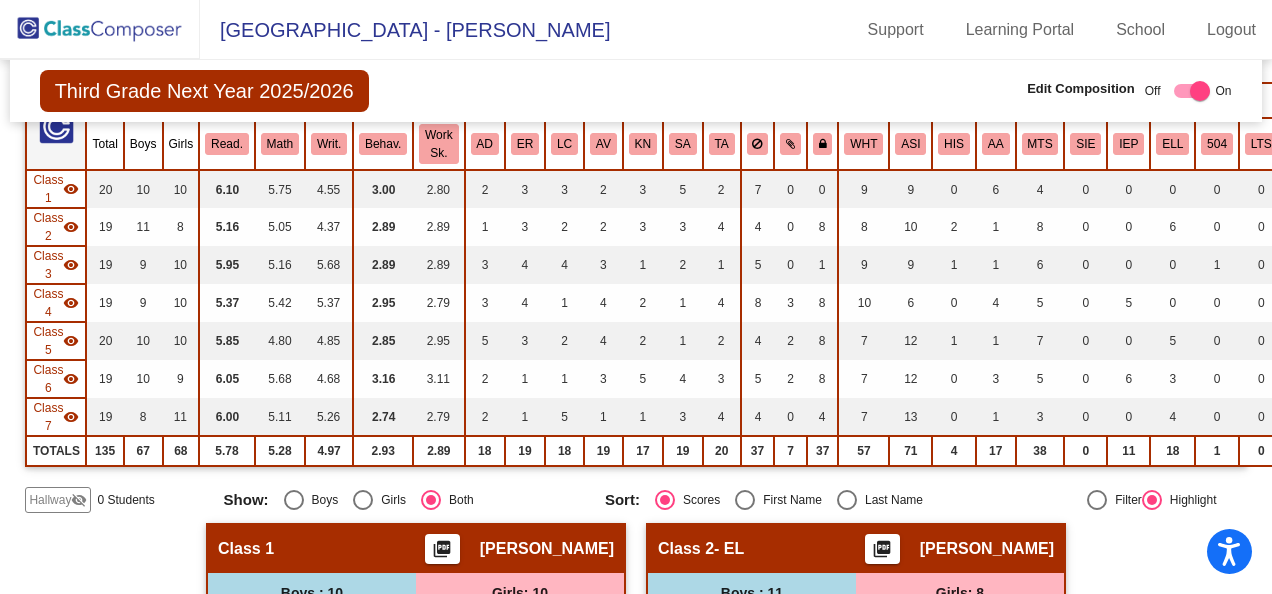 scroll, scrollTop: 0, scrollLeft: 0, axis: both 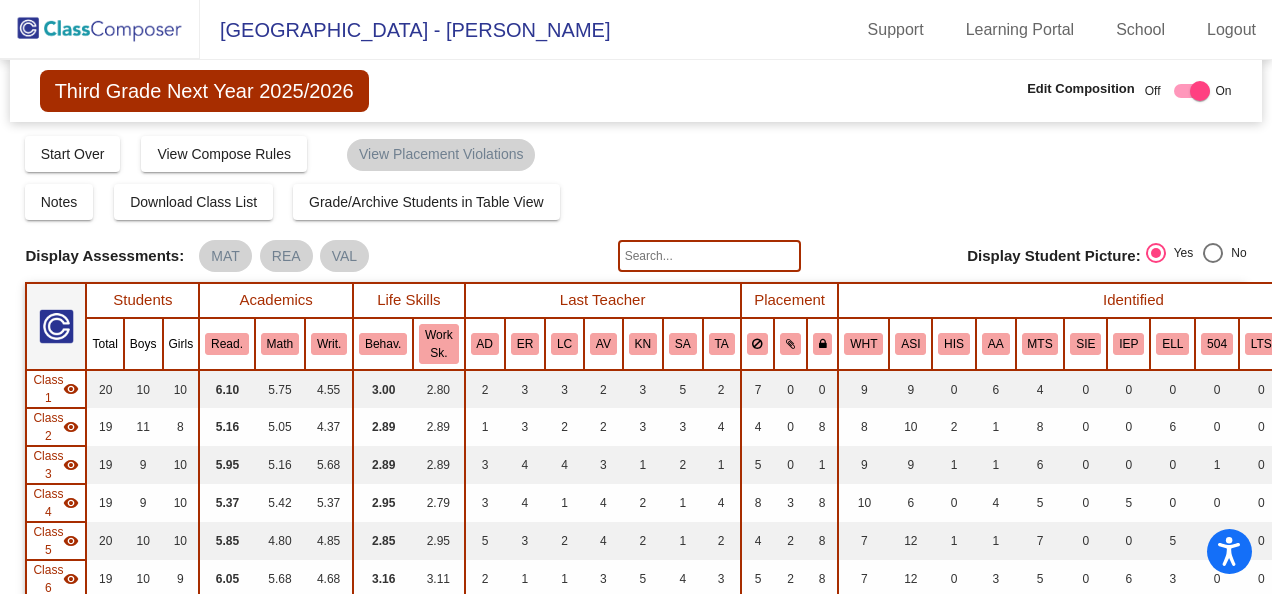 click 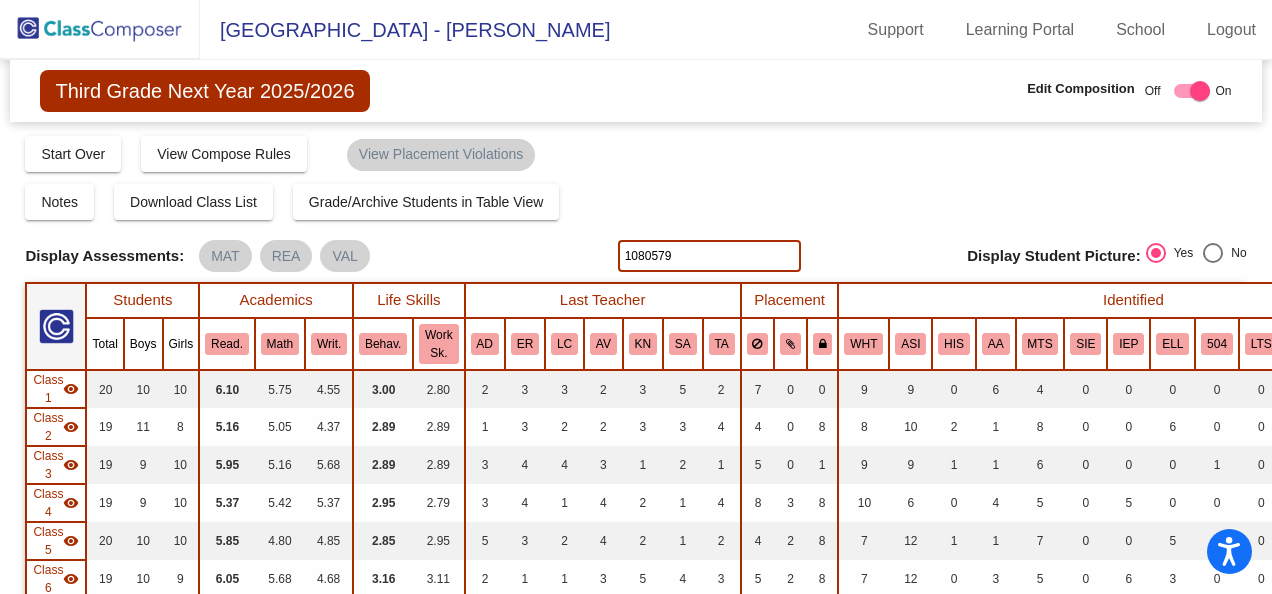 type on "1080579" 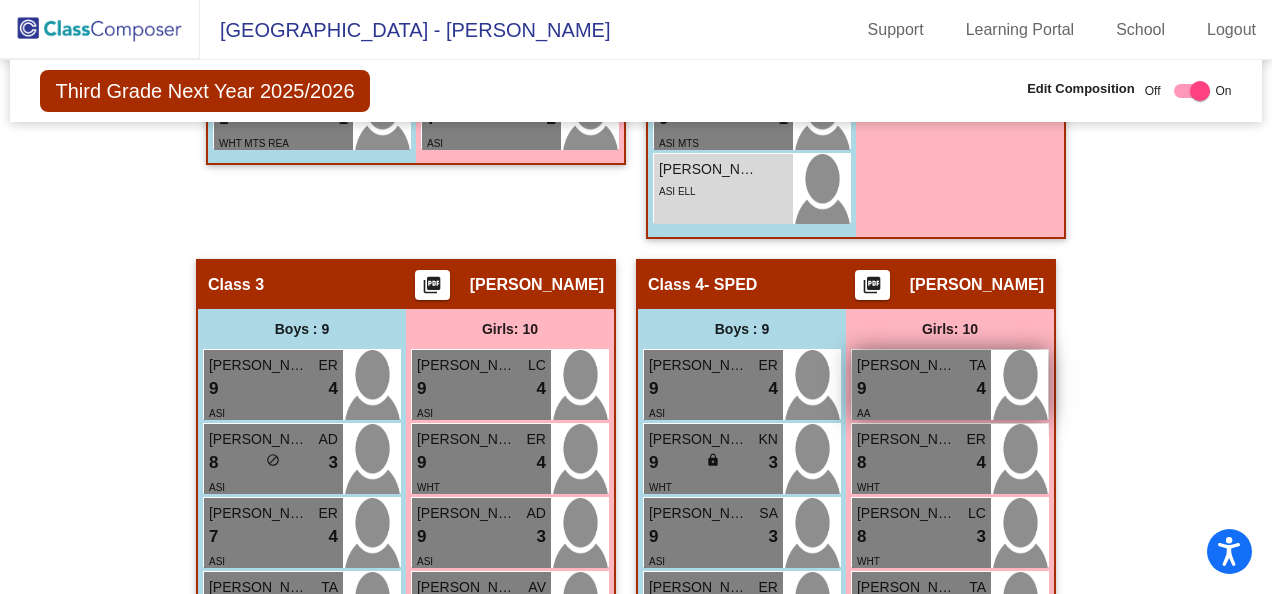 scroll, scrollTop: 1100, scrollLeft: 0, axis: vertical 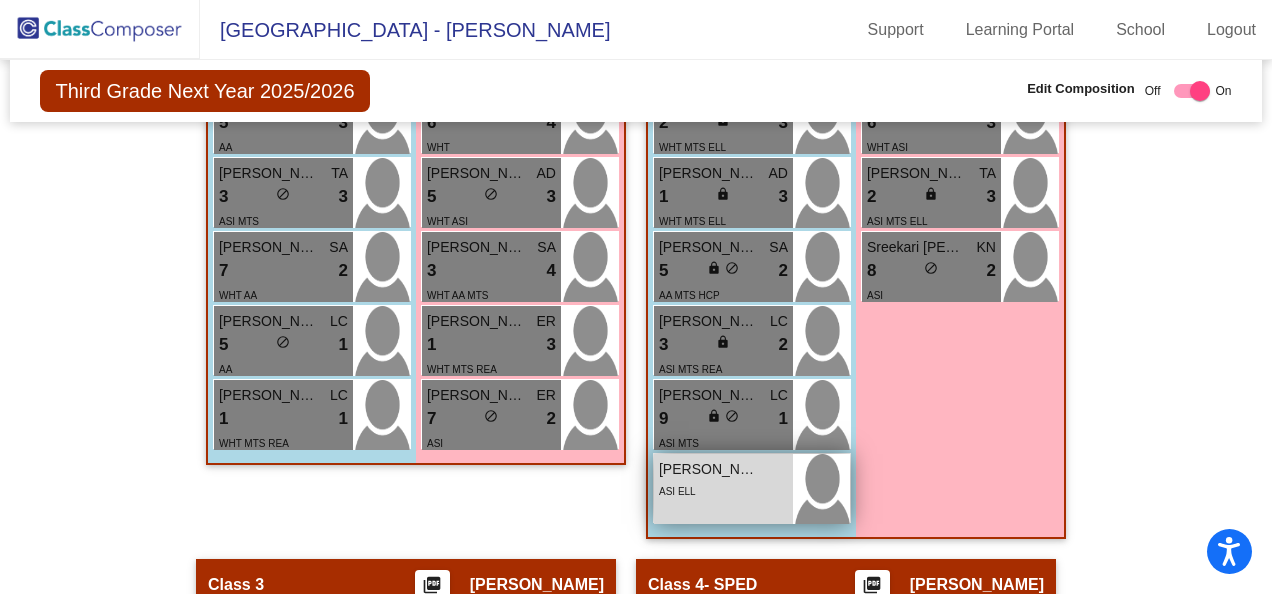 click on "[PERSON_NAME] Dharmandran lock do_not_disturb_alt ASI ELL" at bounding box center [723, 489] 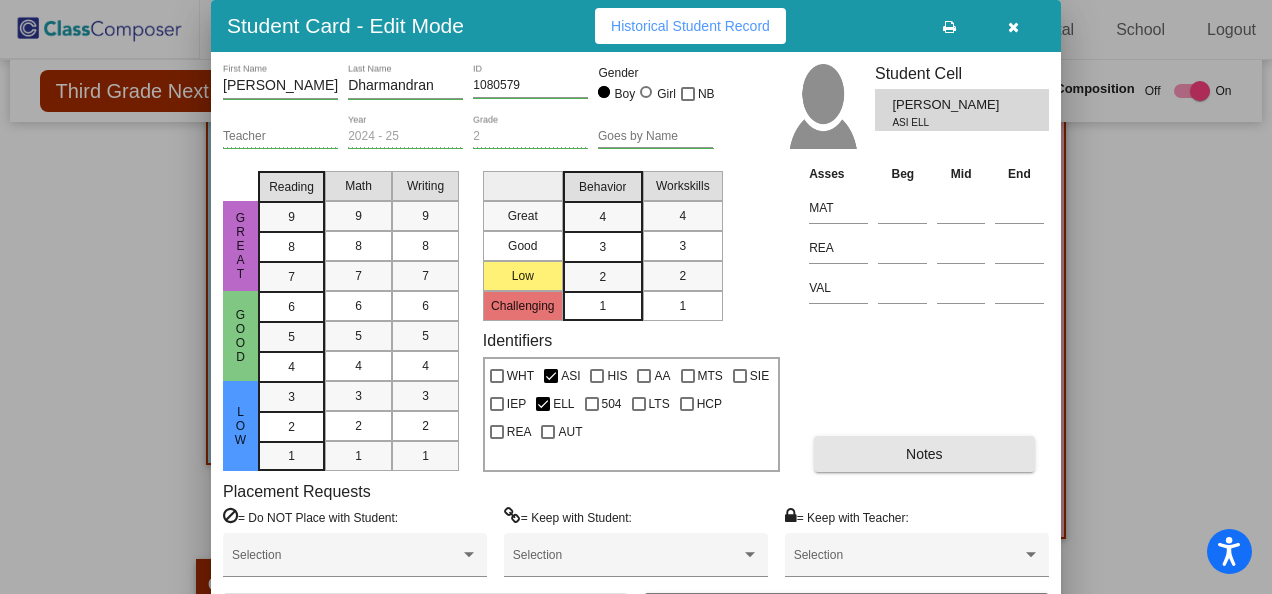 click on "Notes" at bounding box center [924, 454] 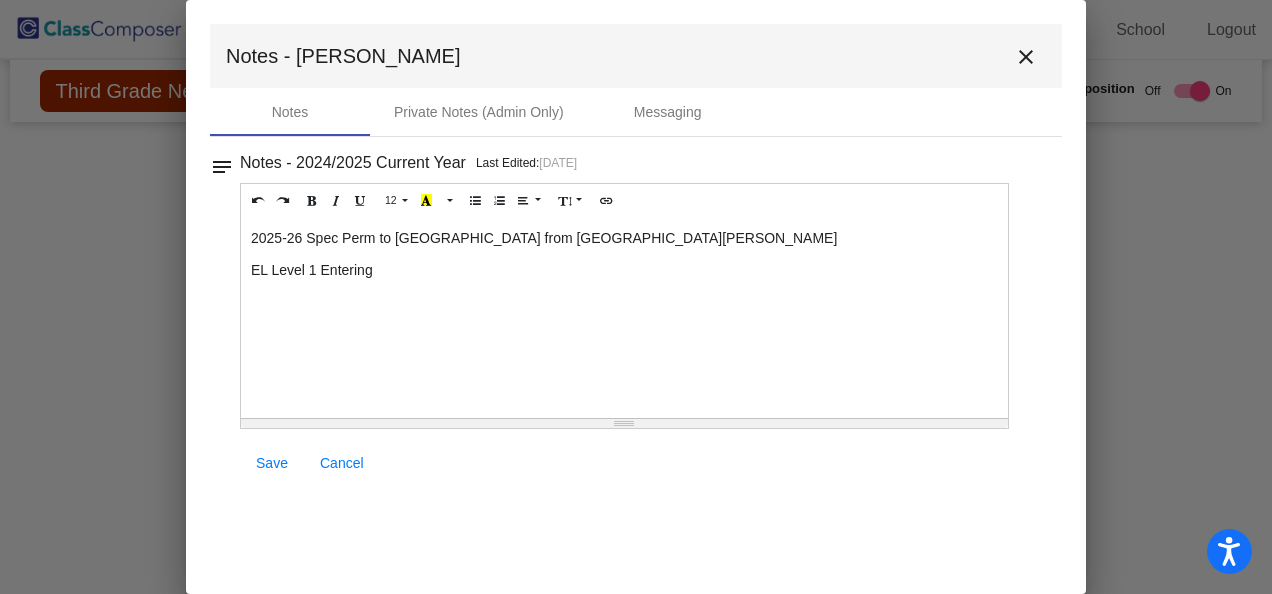 click on "close" at bounding box center [1026, 57] 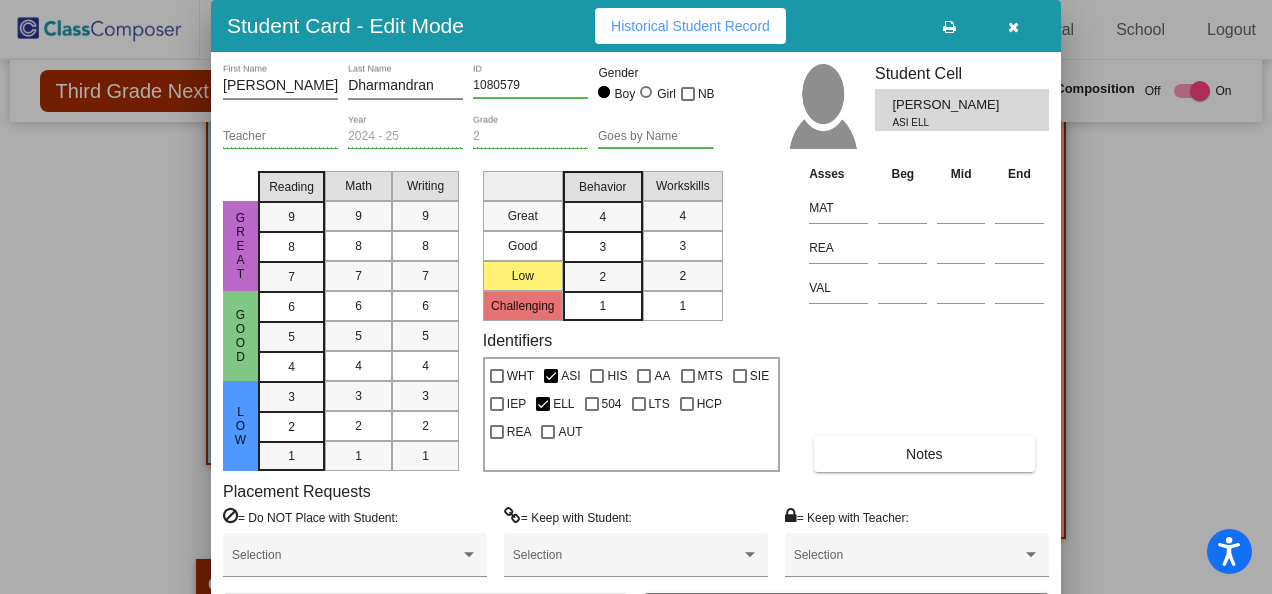 click at bounding box center [1013, 27] 